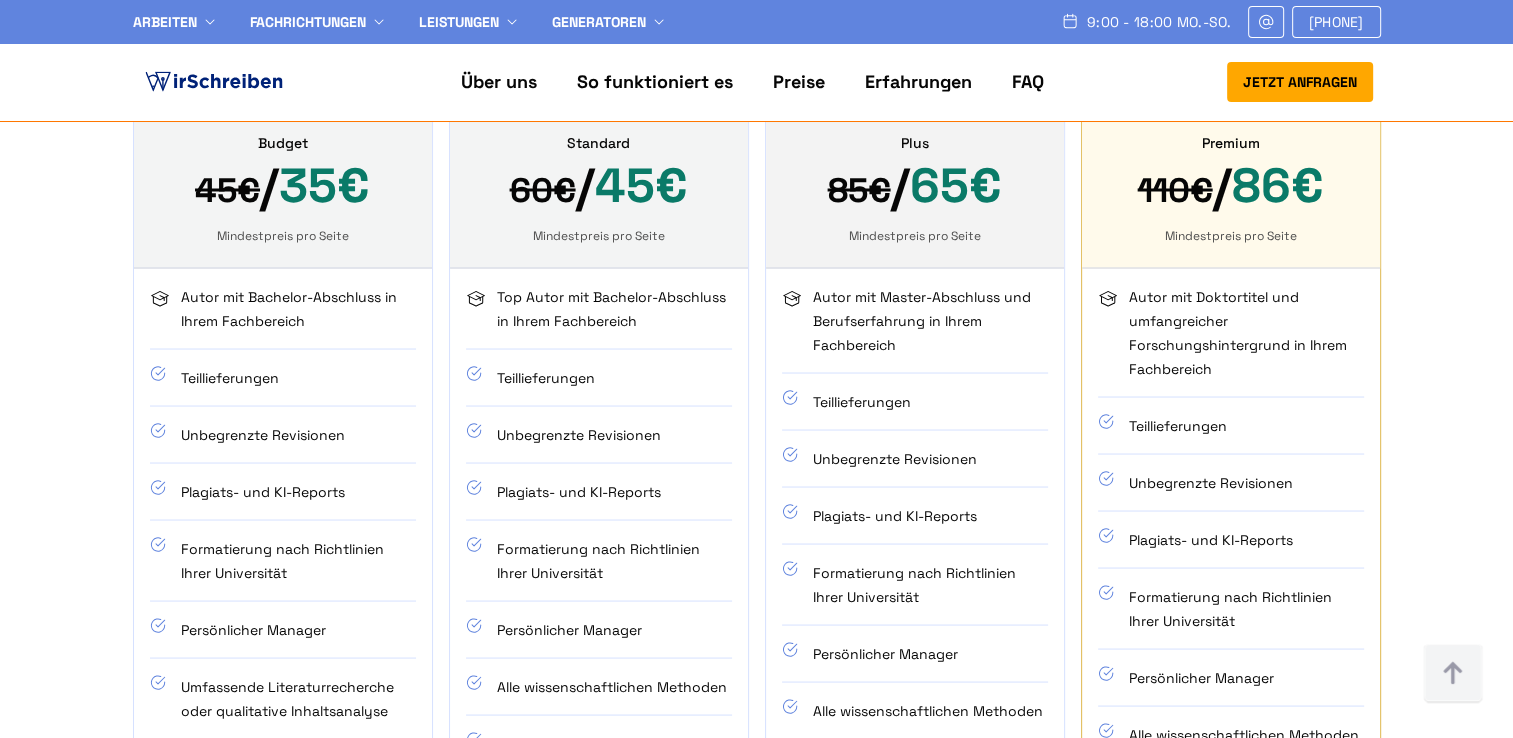scroll, scrollTop: 3500, scrollLeft: 0, axis: vertical 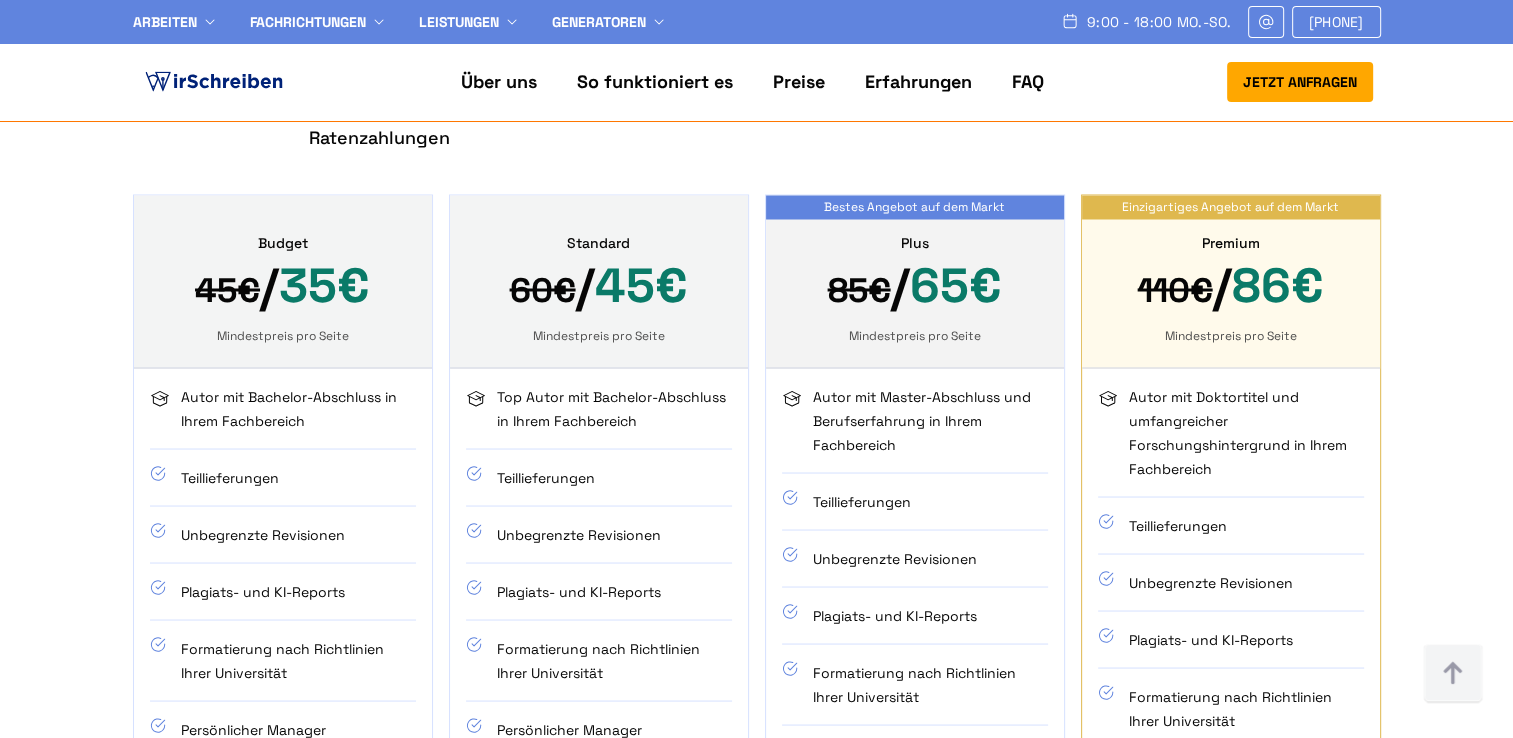 click on "45€  / 35€" at bounding box center (283, 287) 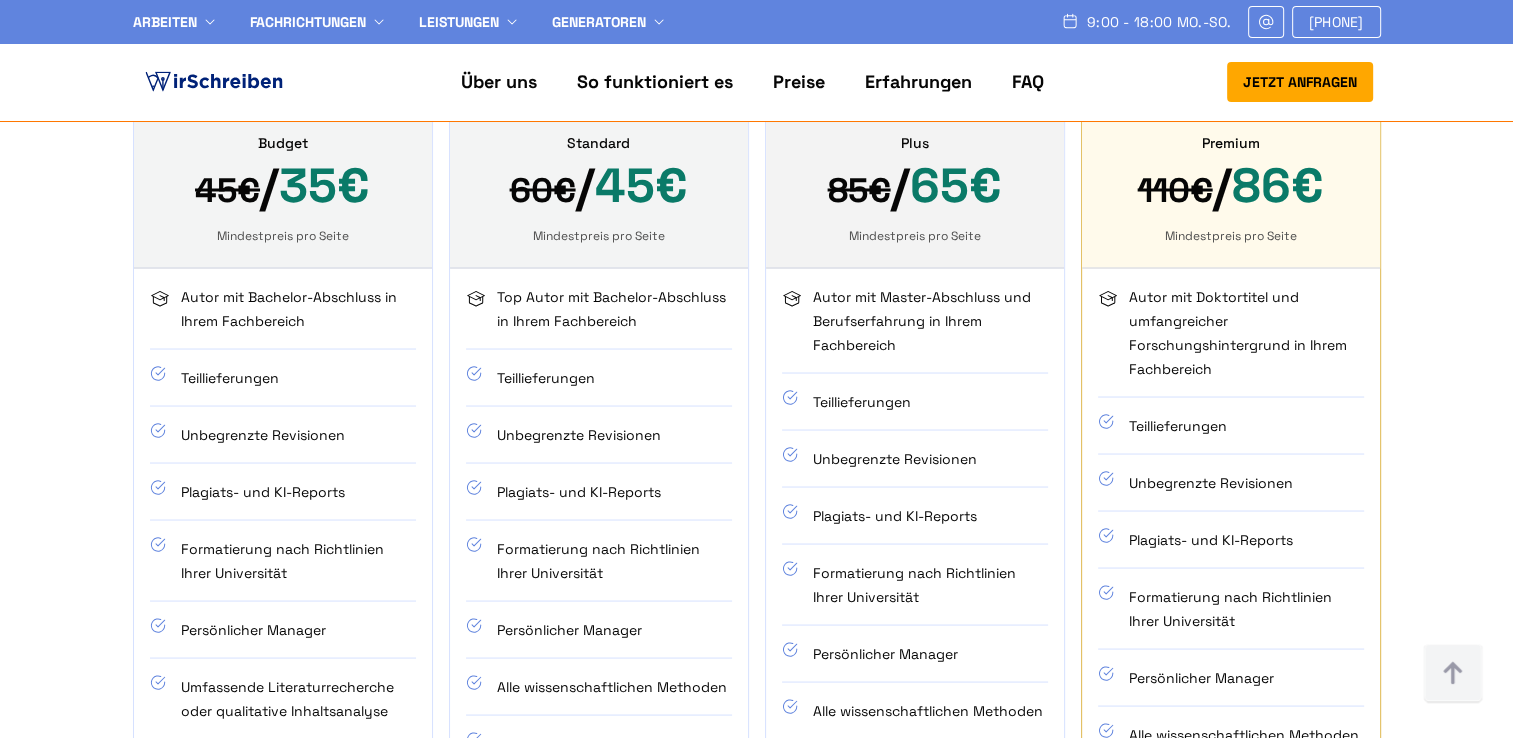 scroll, scrollTop: 3300, scrollLeft: 0, axis: vertical 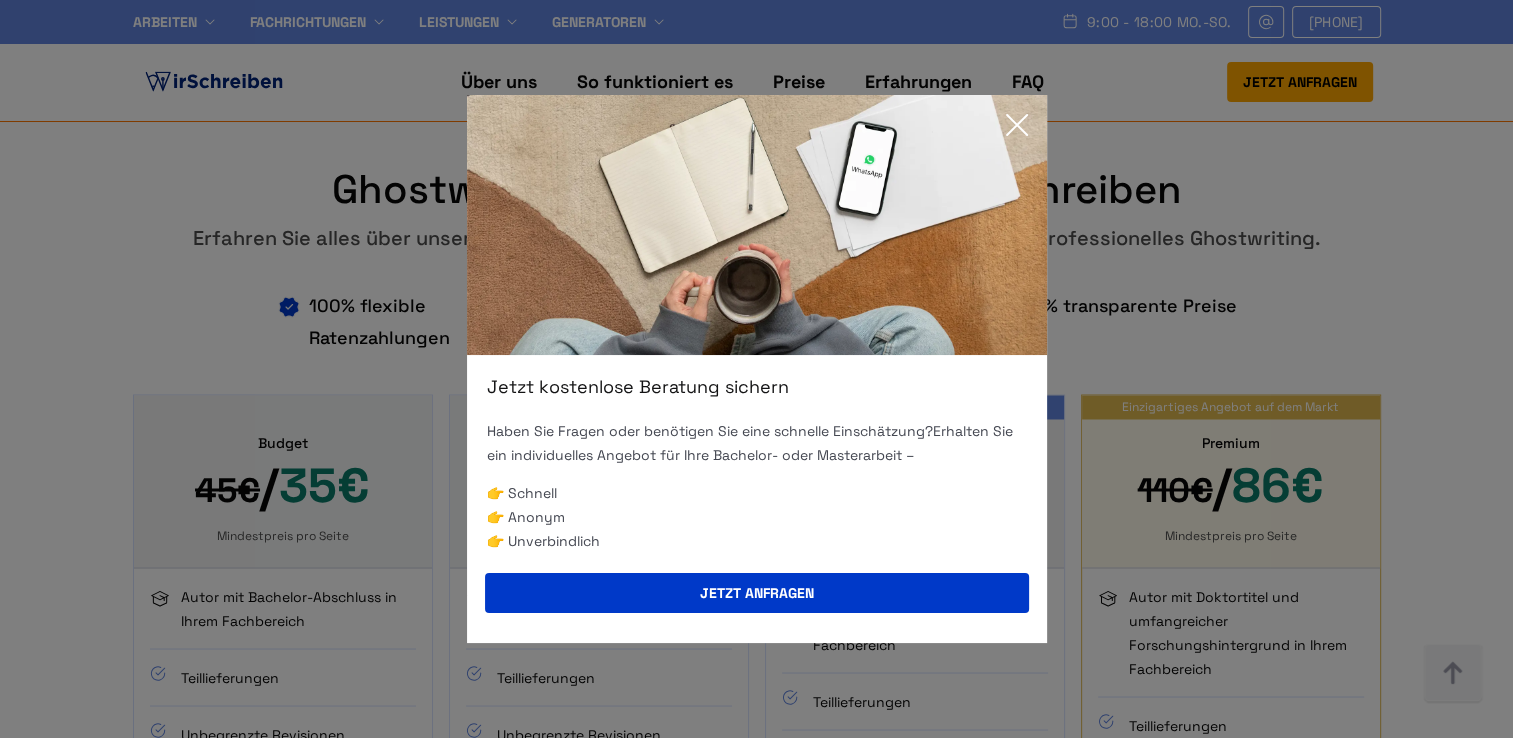 click 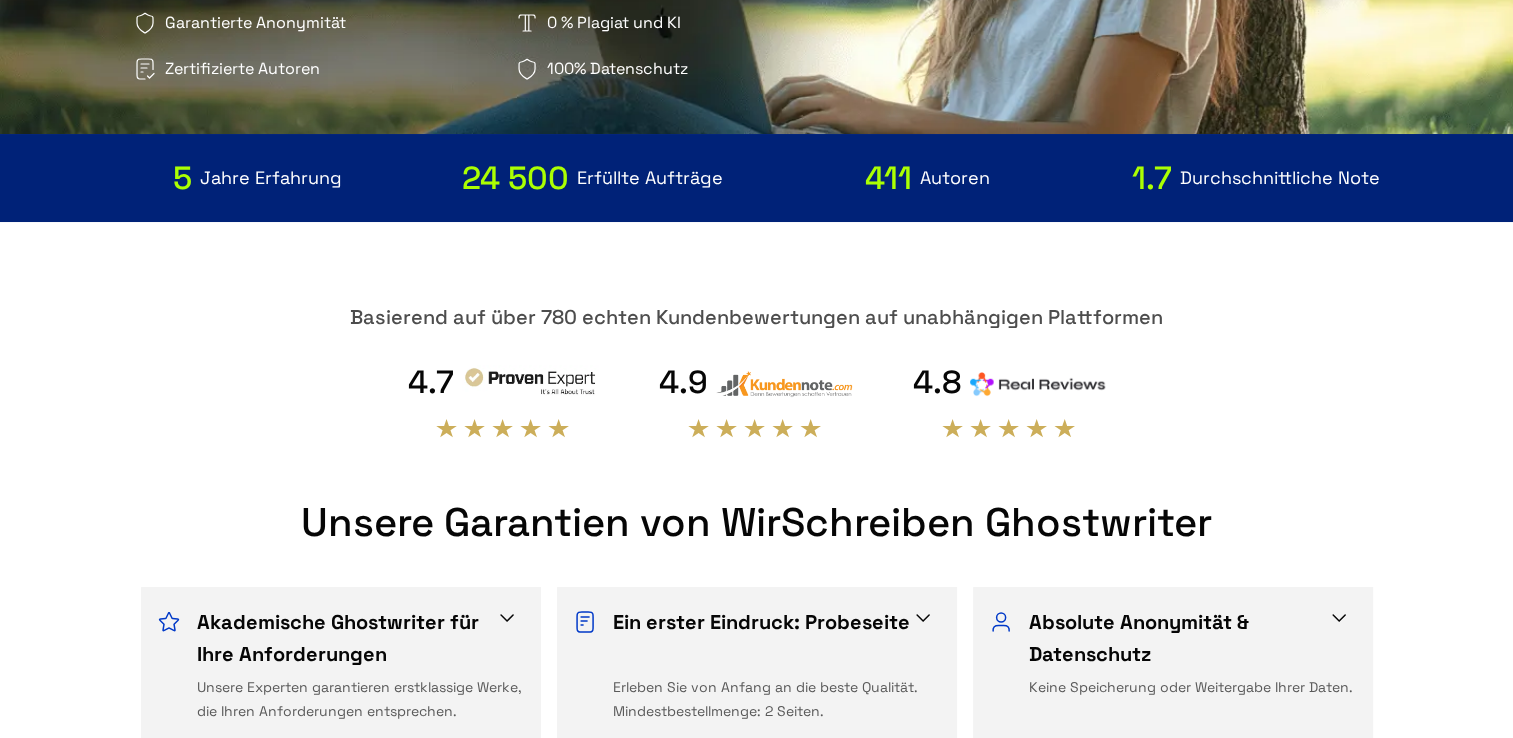 scroll, scrollTop: 0, scrollLeft: 0, axis: both 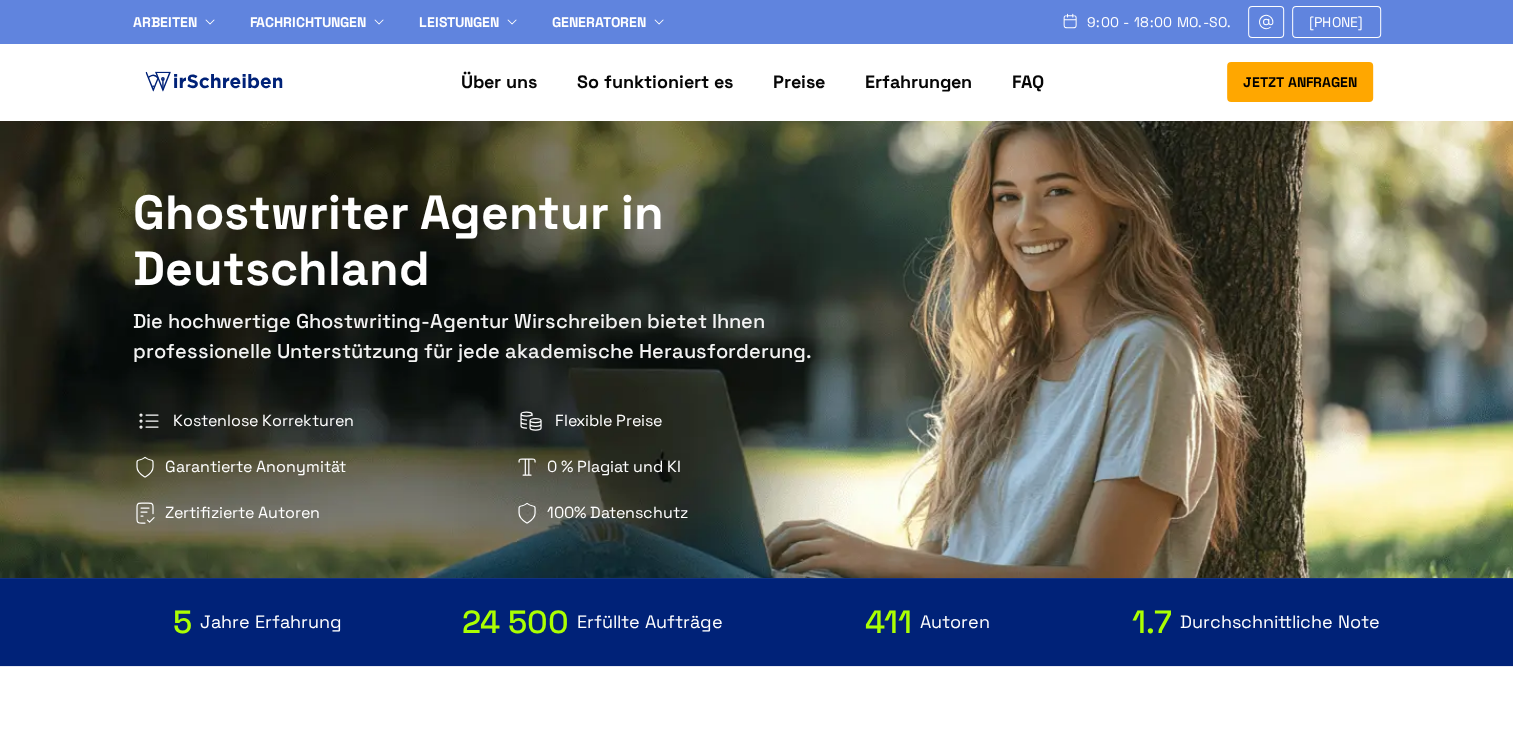 click on "Erfahrungen" at bounding box center [918, 81] 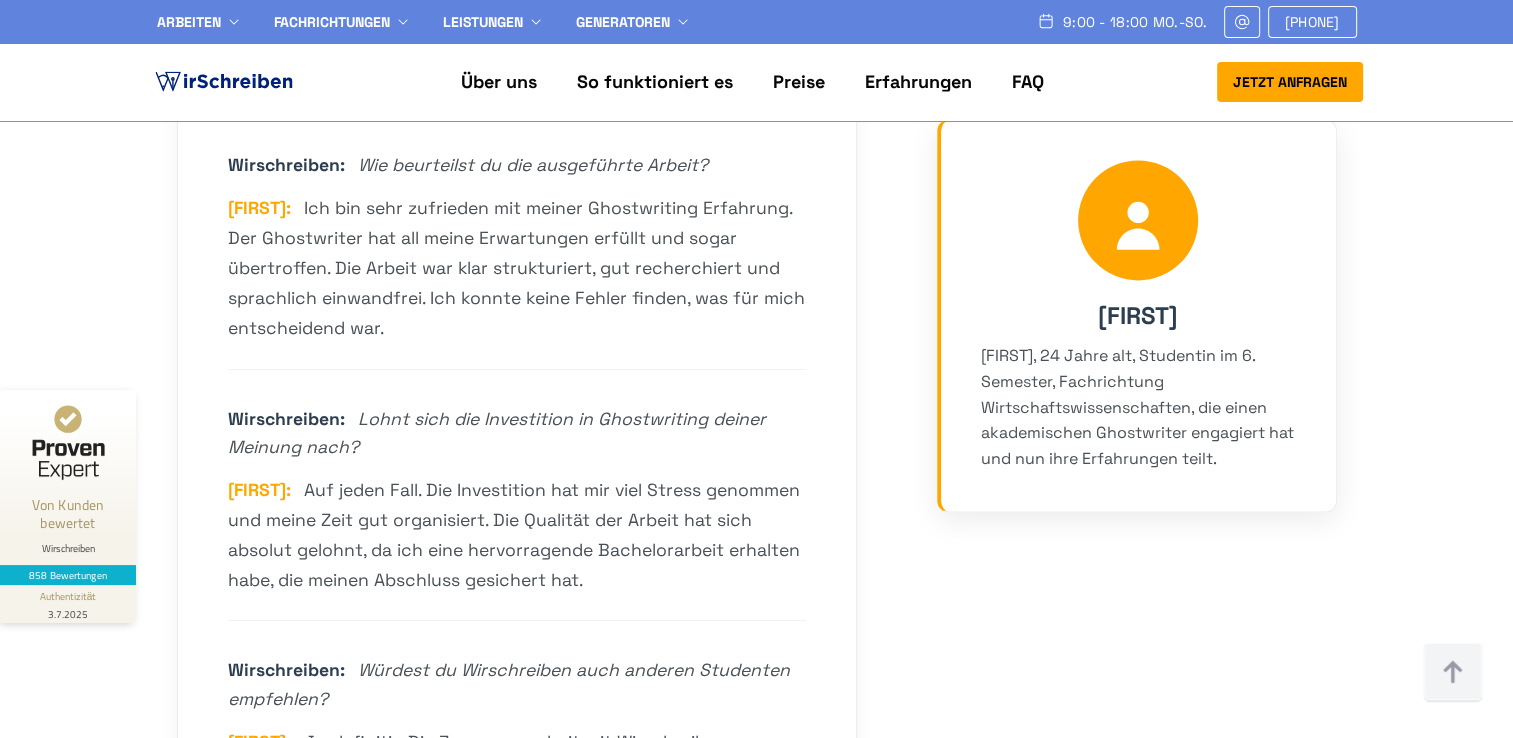 scroll, scrollTop: 3300, scrollLeft: 0, axis: vertical 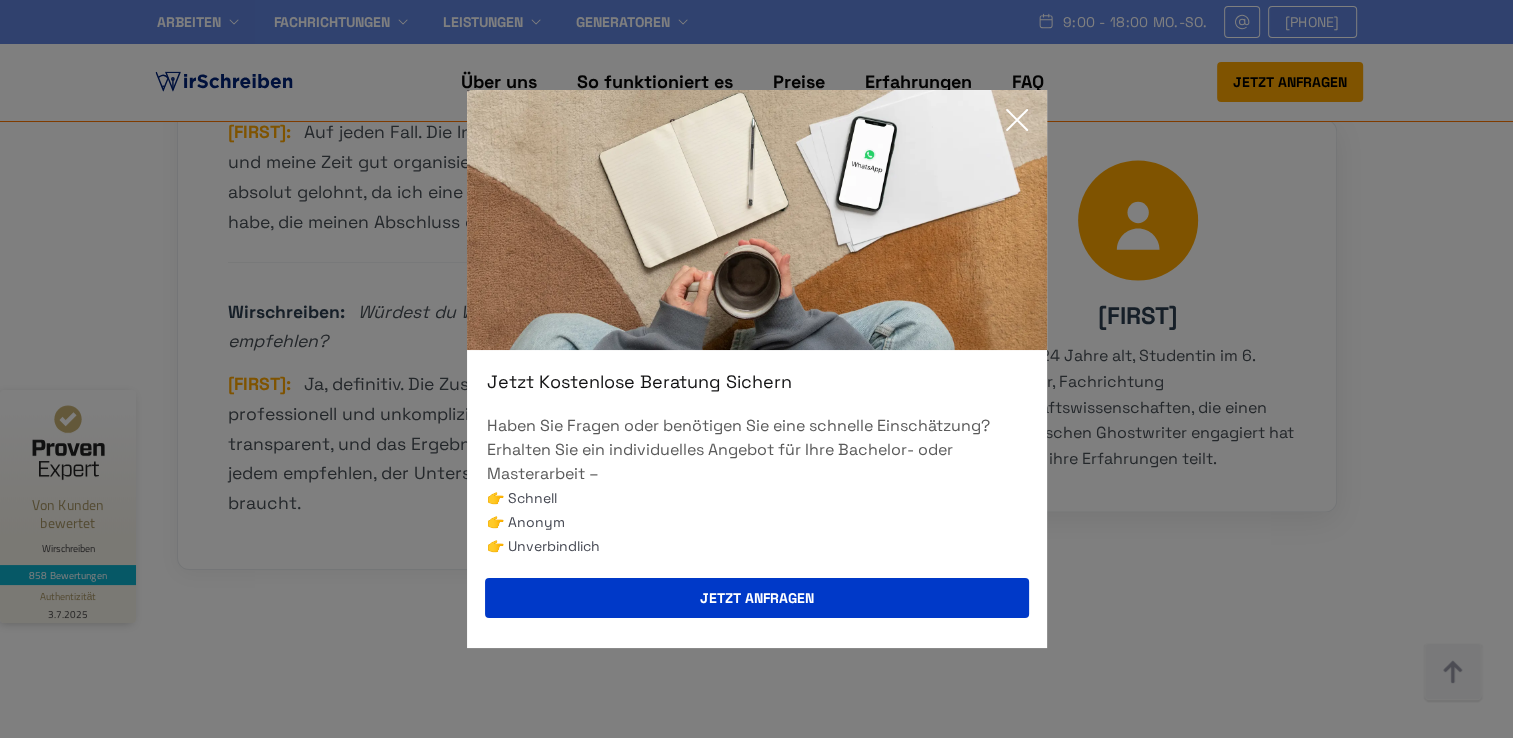 click 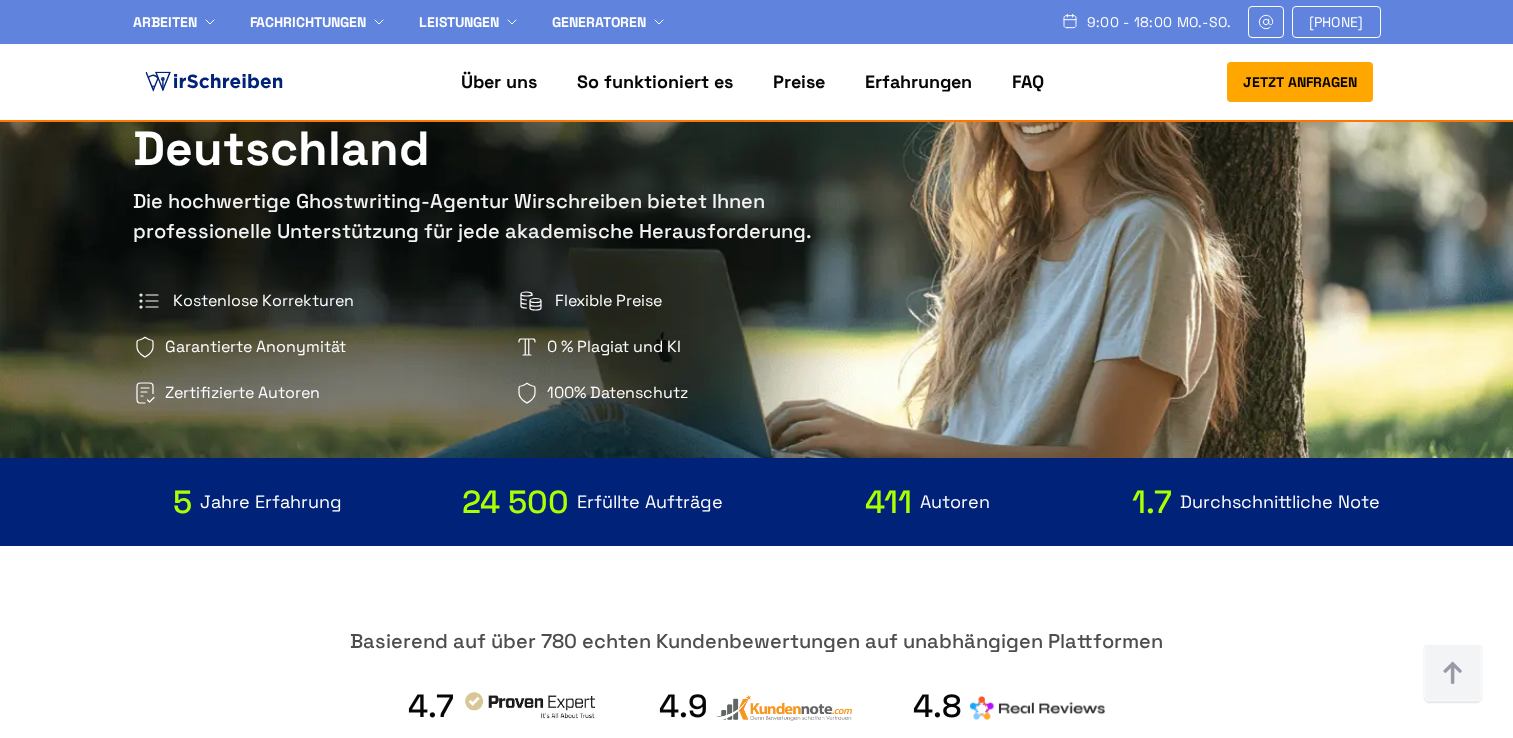 scroll, scrollTop: 8500, scrollLeft: 0, axis: vertical 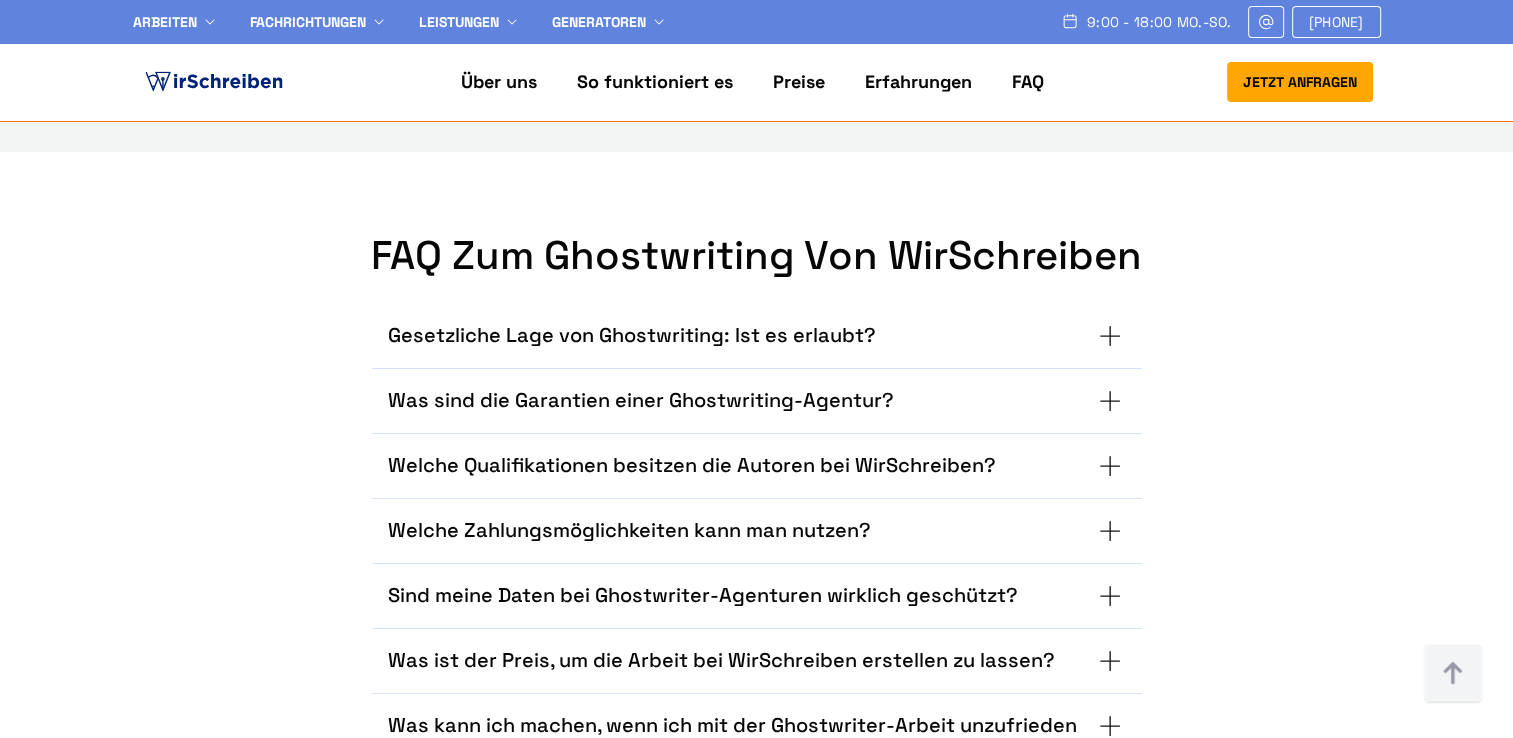 click on "Gesetzliche Lage von Ghostwriting: Ist es erlaubt?" at bounding box center [757, 336] 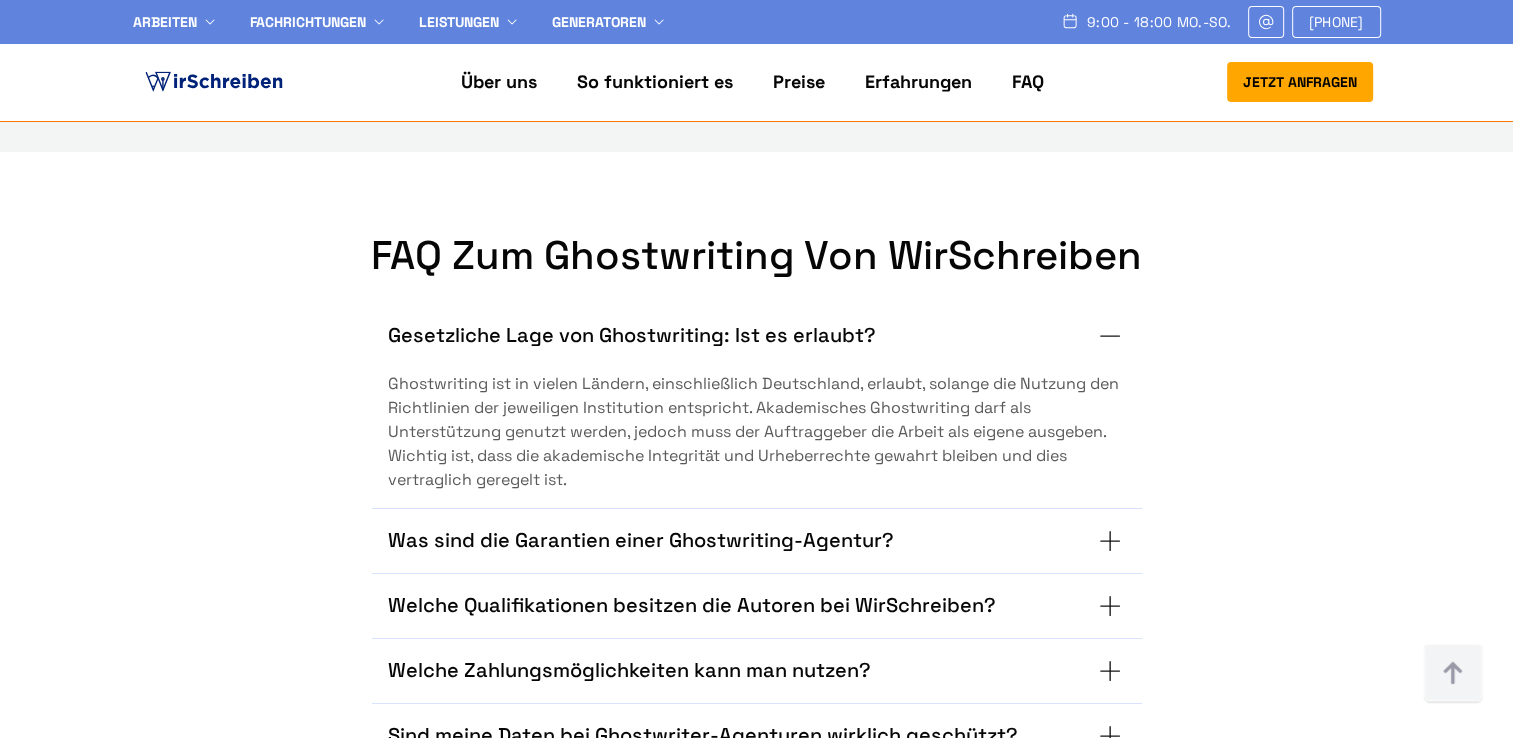 click on "Was sind die Garantien einer Ghostwriting-Agentur?" at bounding box center [757, 541] 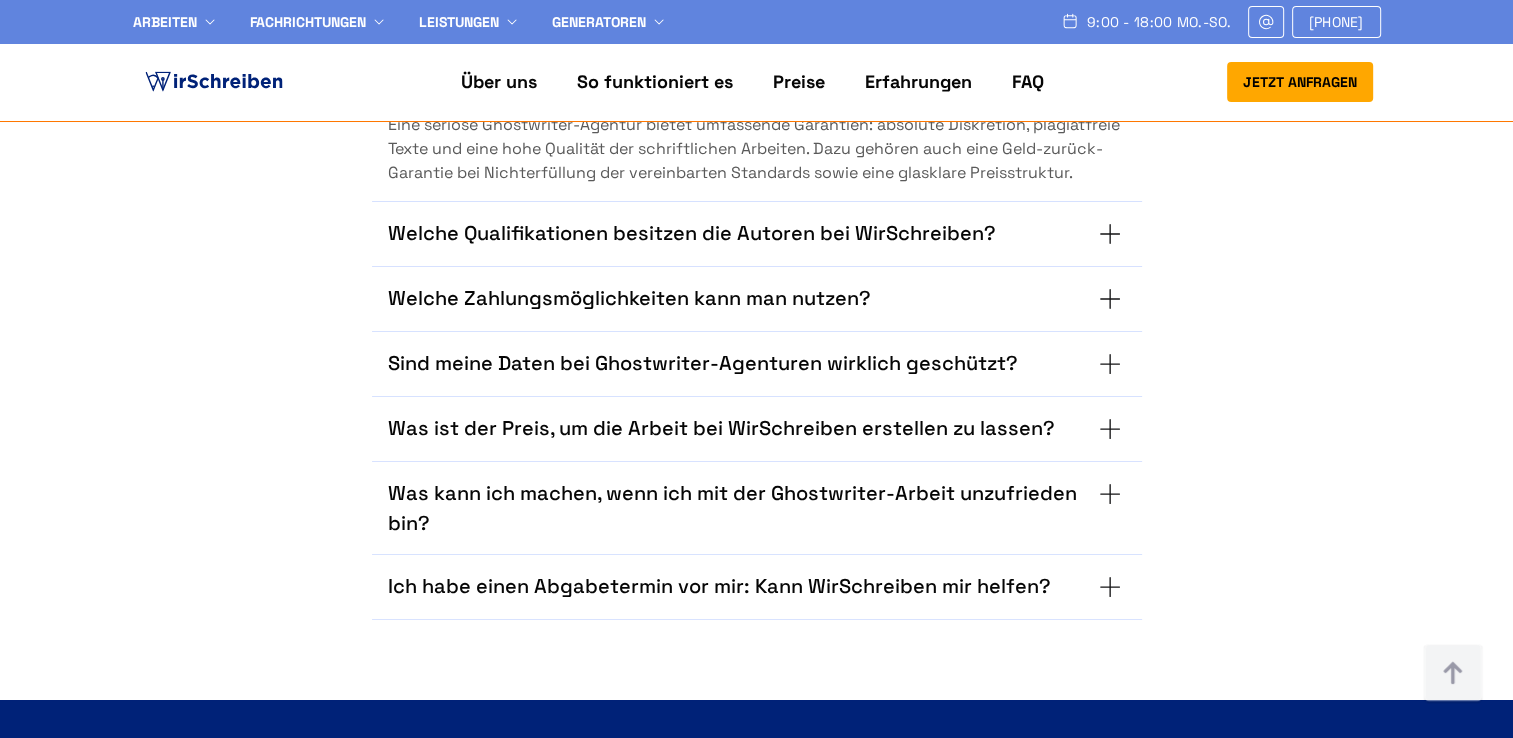 scroll, scrollTop: 9000, scrollLeft: 0, axis: vertical 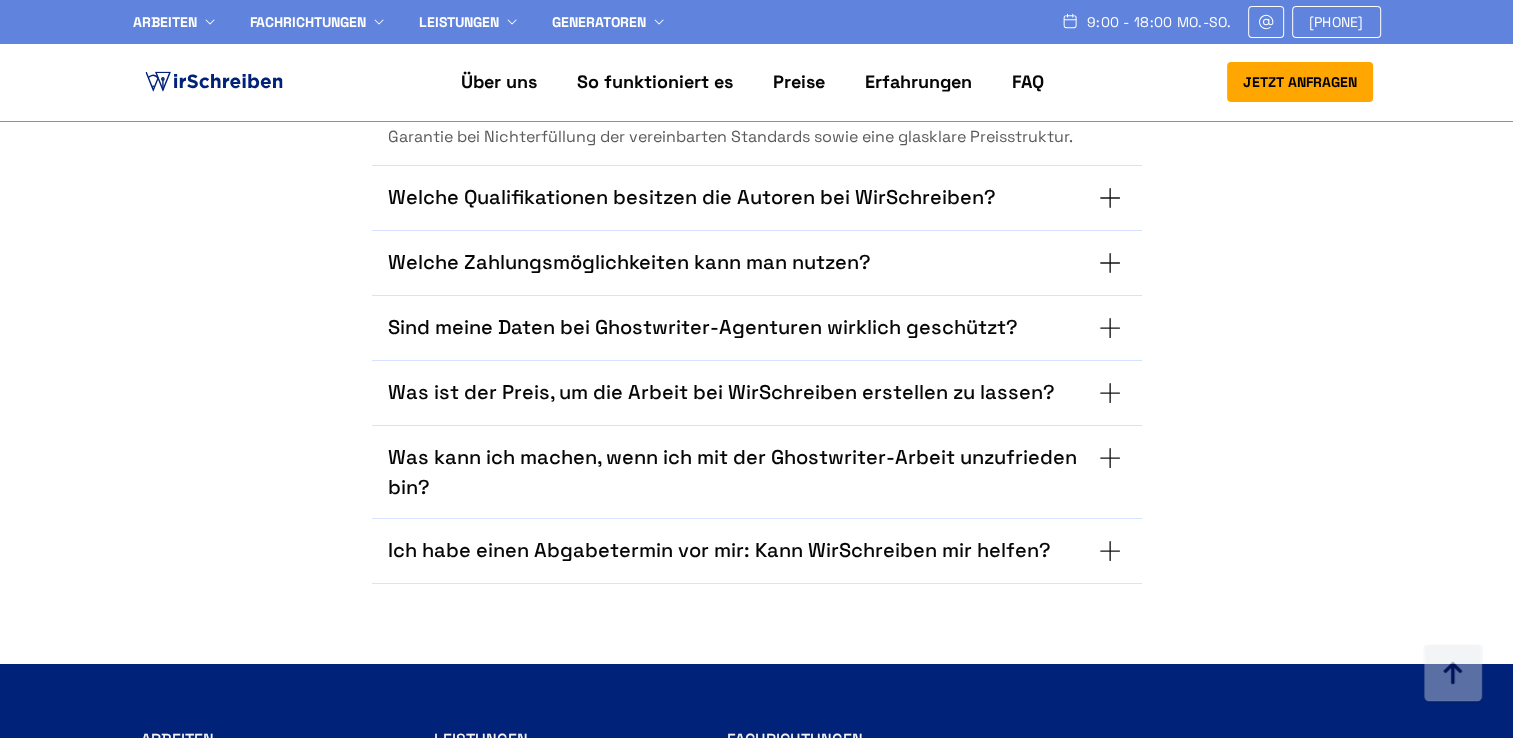 click on "Welche Qualifikationen besitzen die Autoren bei WirSchreiben?" at bounding box center [757, 198] 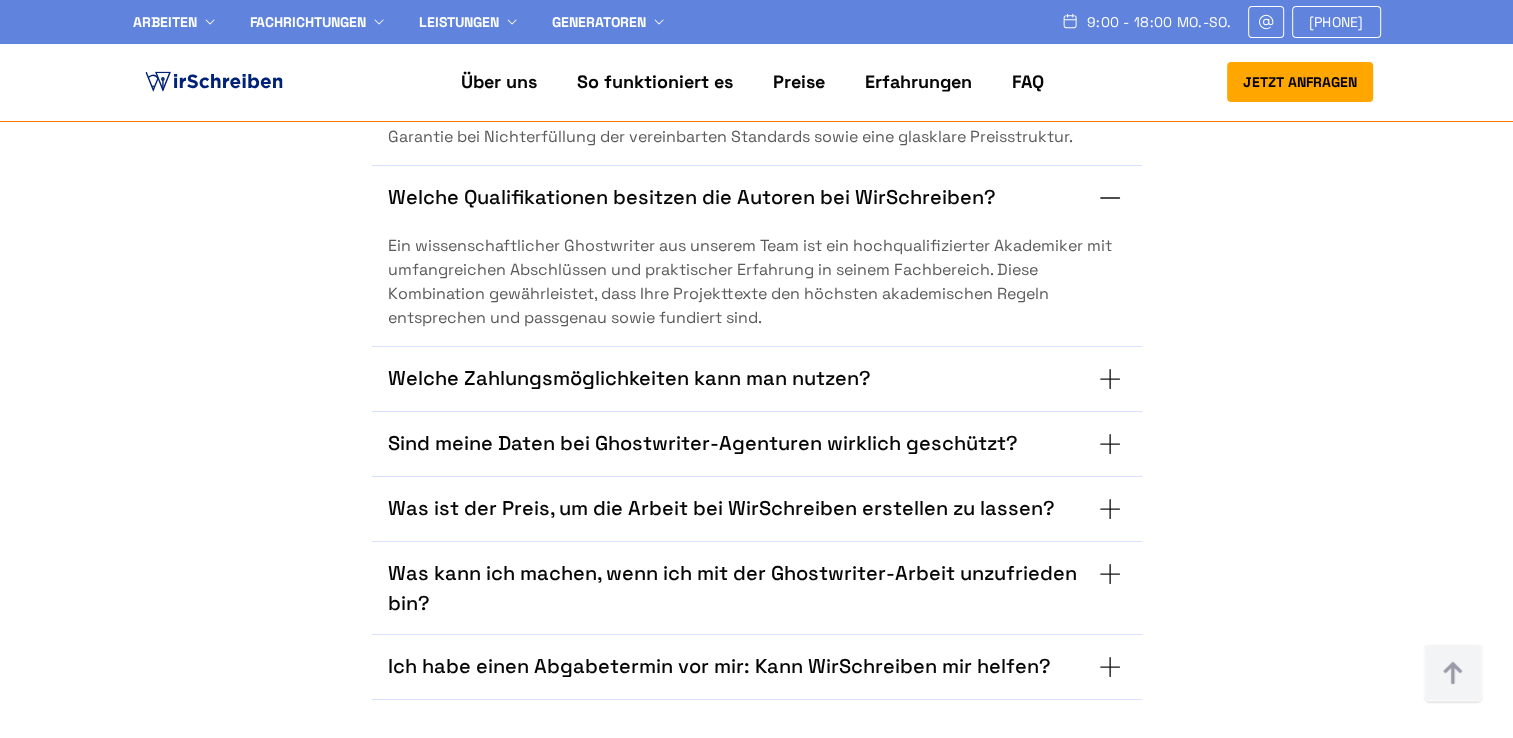 click on "Welche Zahlungsmöglichkeiten kann man nutzen?" at bounding box center (757, 379) 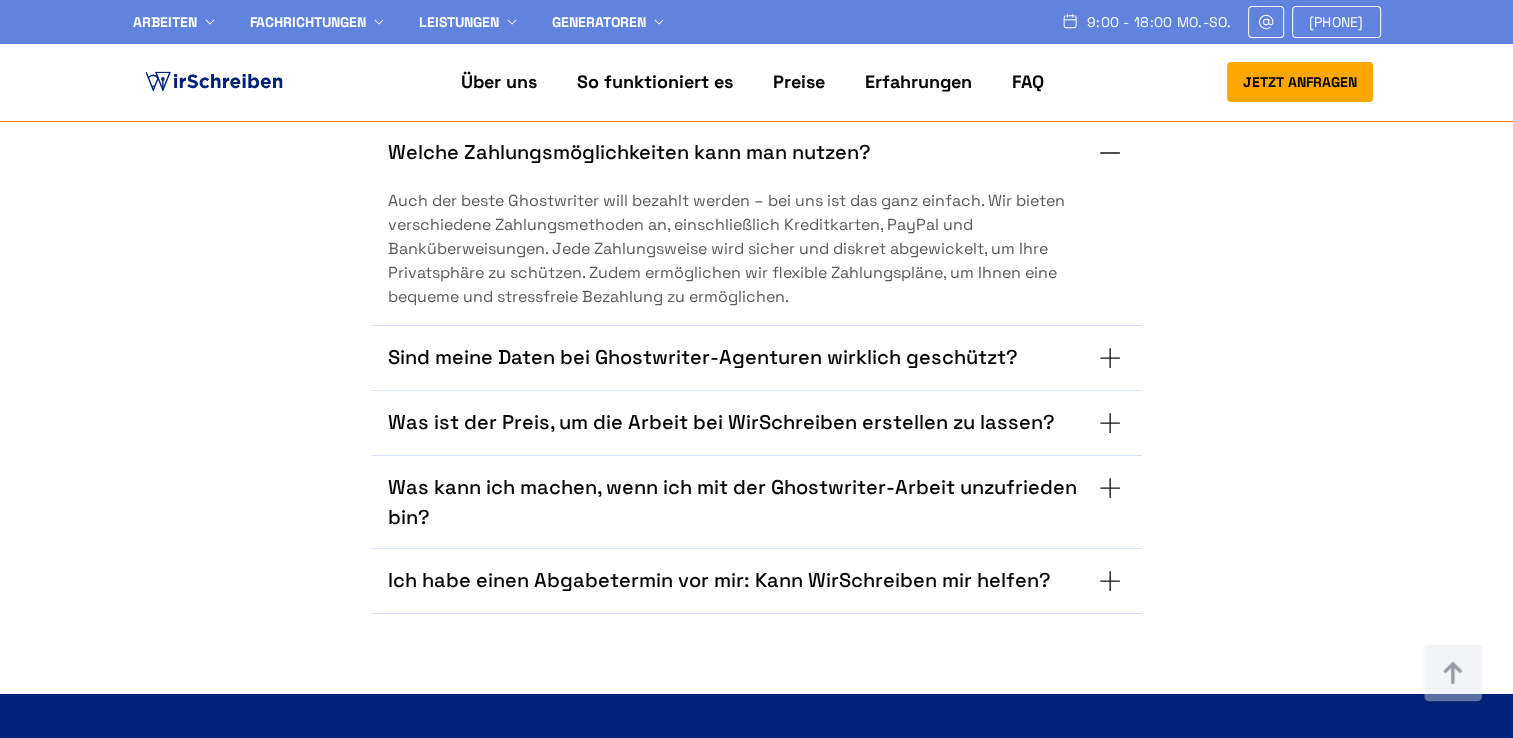 scroll, scrollTop: 9300, scrollLeft: 0, axis: vertical 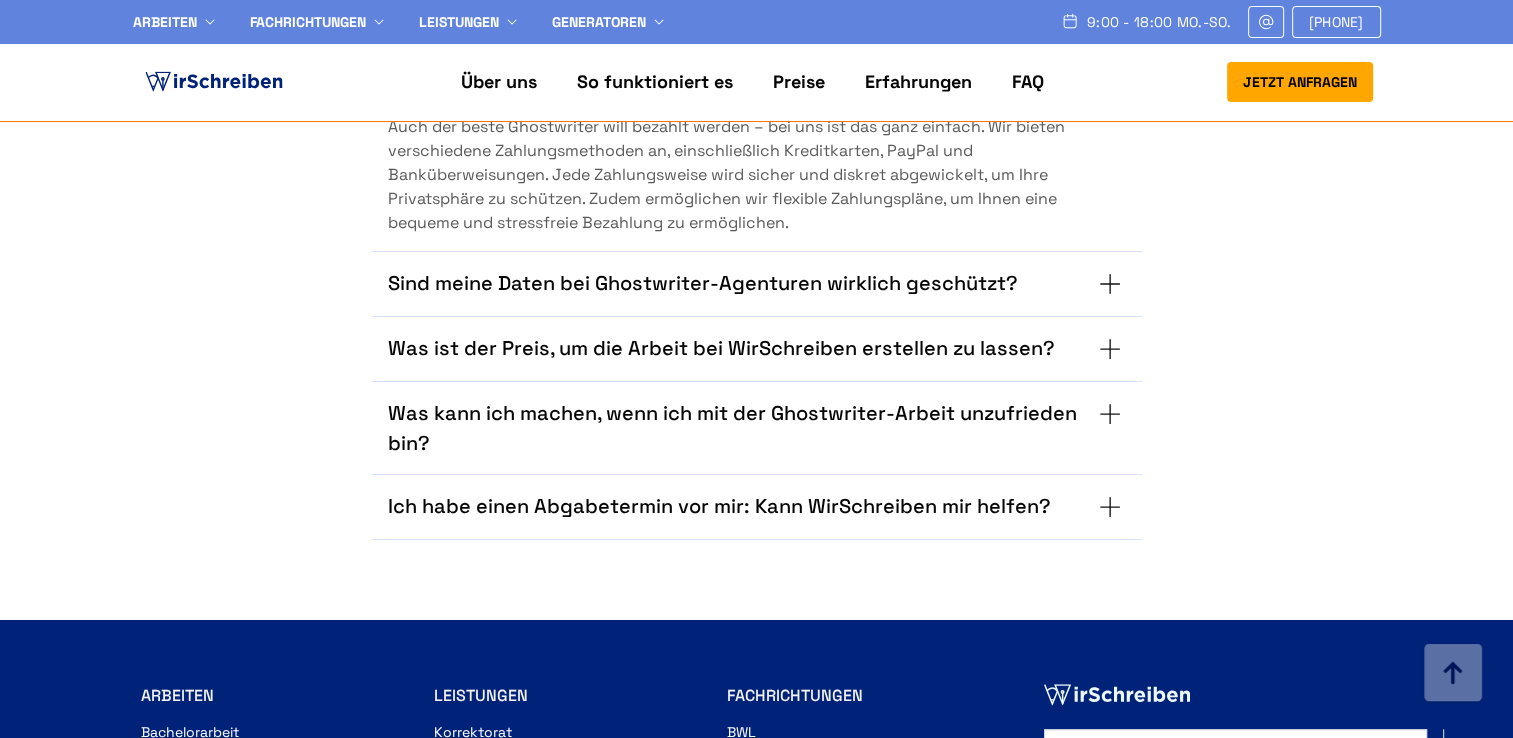 click on "Sind meine Daten bei Ghostwriter-Agenturen wirklich geschützt?
Ihre Daten sind bei Ghostwriter-Agenturen sicher. Renommierte Unternehmen setzen strenge Datenschutzrichtlinien um und garantieren totale Anonymität. Diese Maßnahmen umfassen sichere Datenübertragung, strikte Vertraulichkeit und den Schutz Ihrer persönlichen Informationen. Ghostwriter haben nur Zugang zu relevanten Bestelldetails." at bounding box center [757, 284] 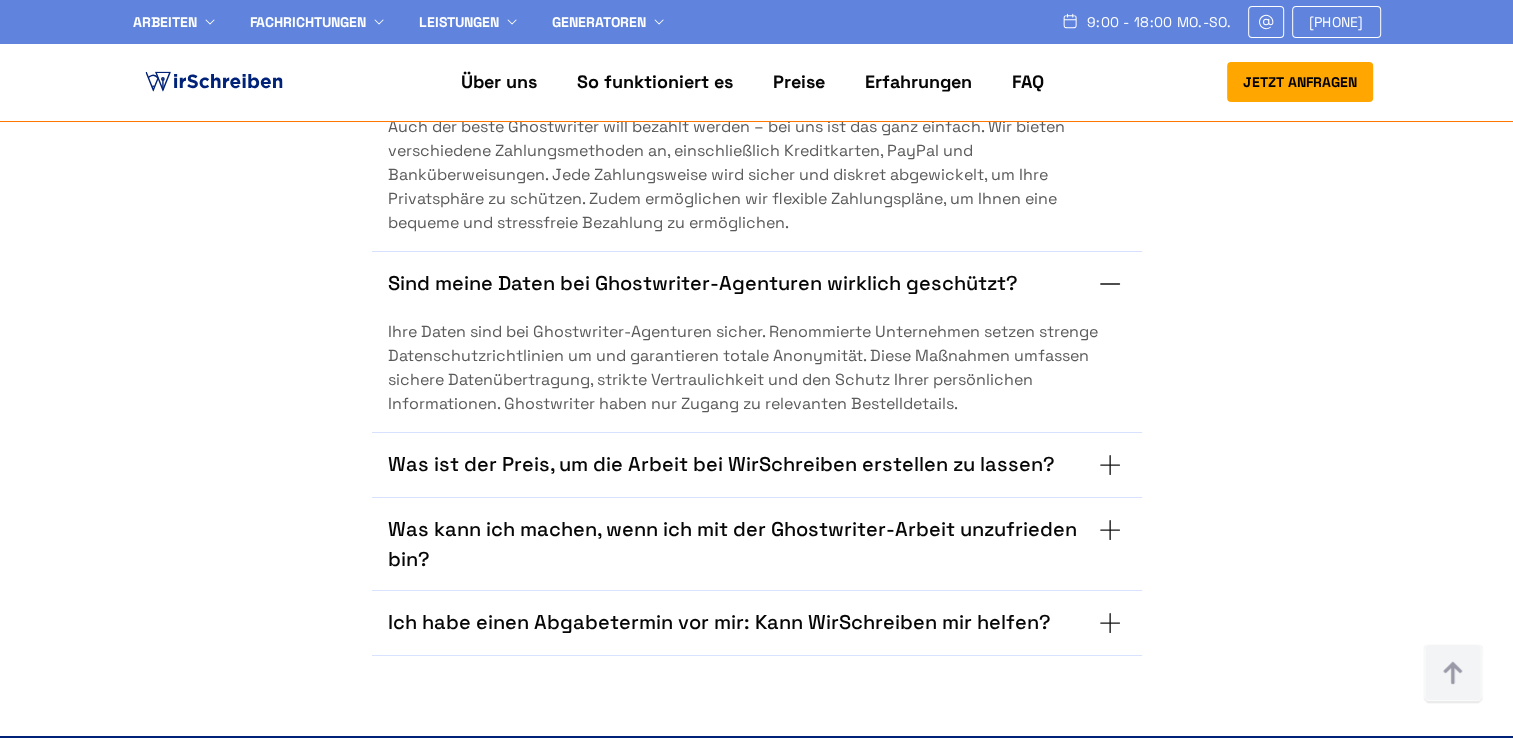 click on "Was ist der Preis, um die Arbeit bei WirSchreiben erstellen zu lassen?
Die Kosten für das Schreiben bei uns variieren je nach Umfang, Thematik, Frist oder Komplexität der Arbeit. Unsere Ghostwriter und wir bieten flexible Preismodelle, basierend auf Seitenzahl und akademischem Niveau, um den individuellen Anforderungen gerecht zu werden. Bereits mit einer Investition von 35 Euro/Seite schreiben wir für Sie." at bounding box center [757, 465] 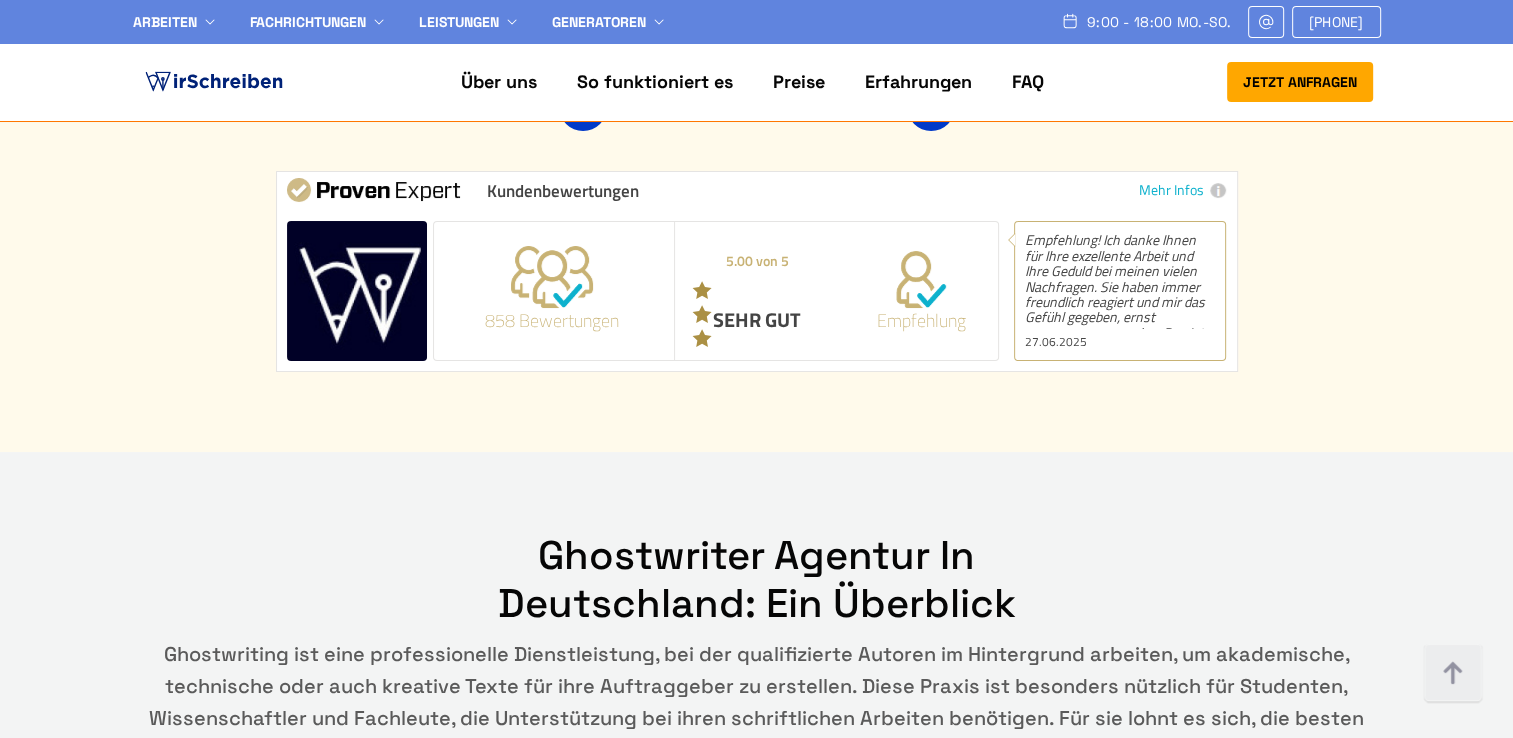 scroll, scrollTop: 6600, scrollLeft: 0, axis: vertical 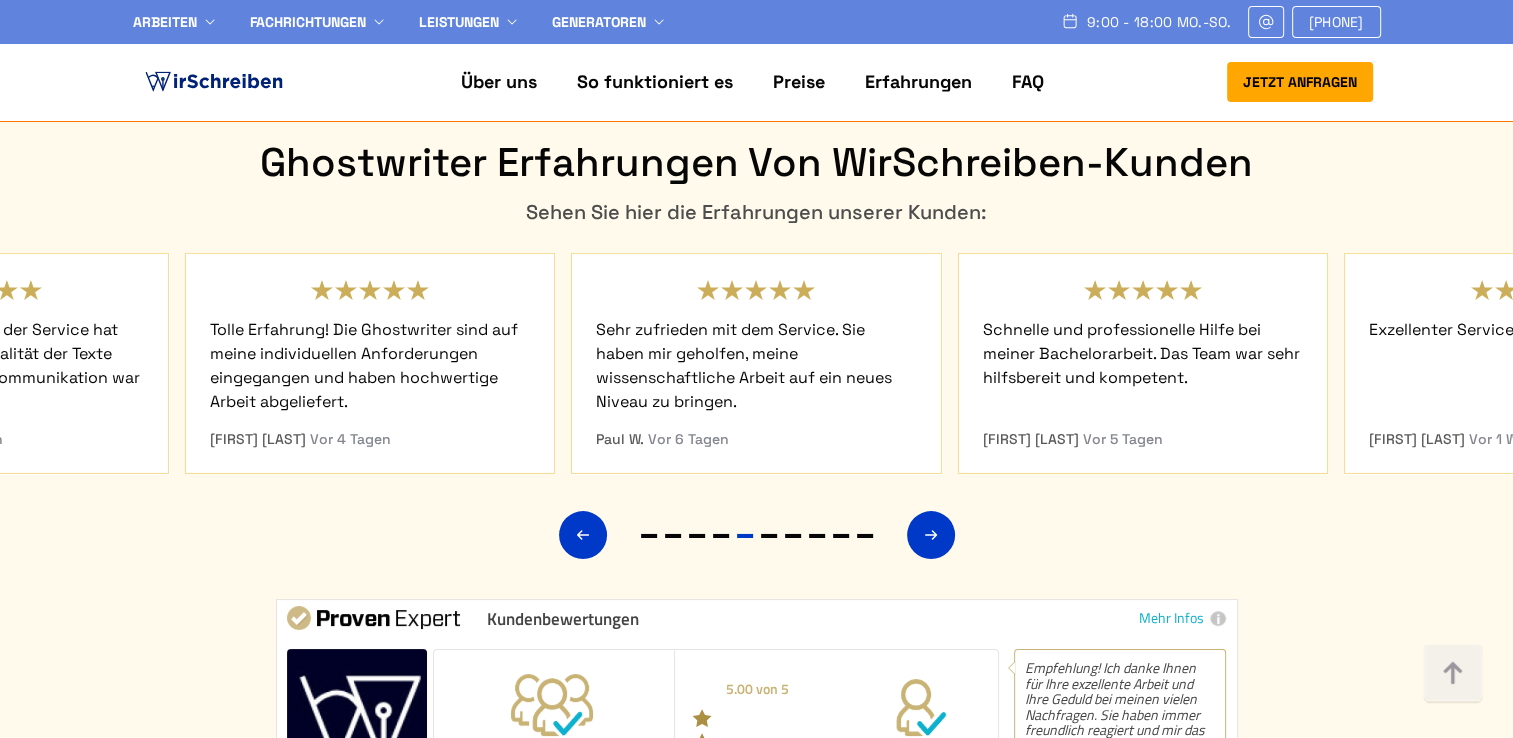click on "Jetzt
anfragen" at bounding box center [1300, 82] 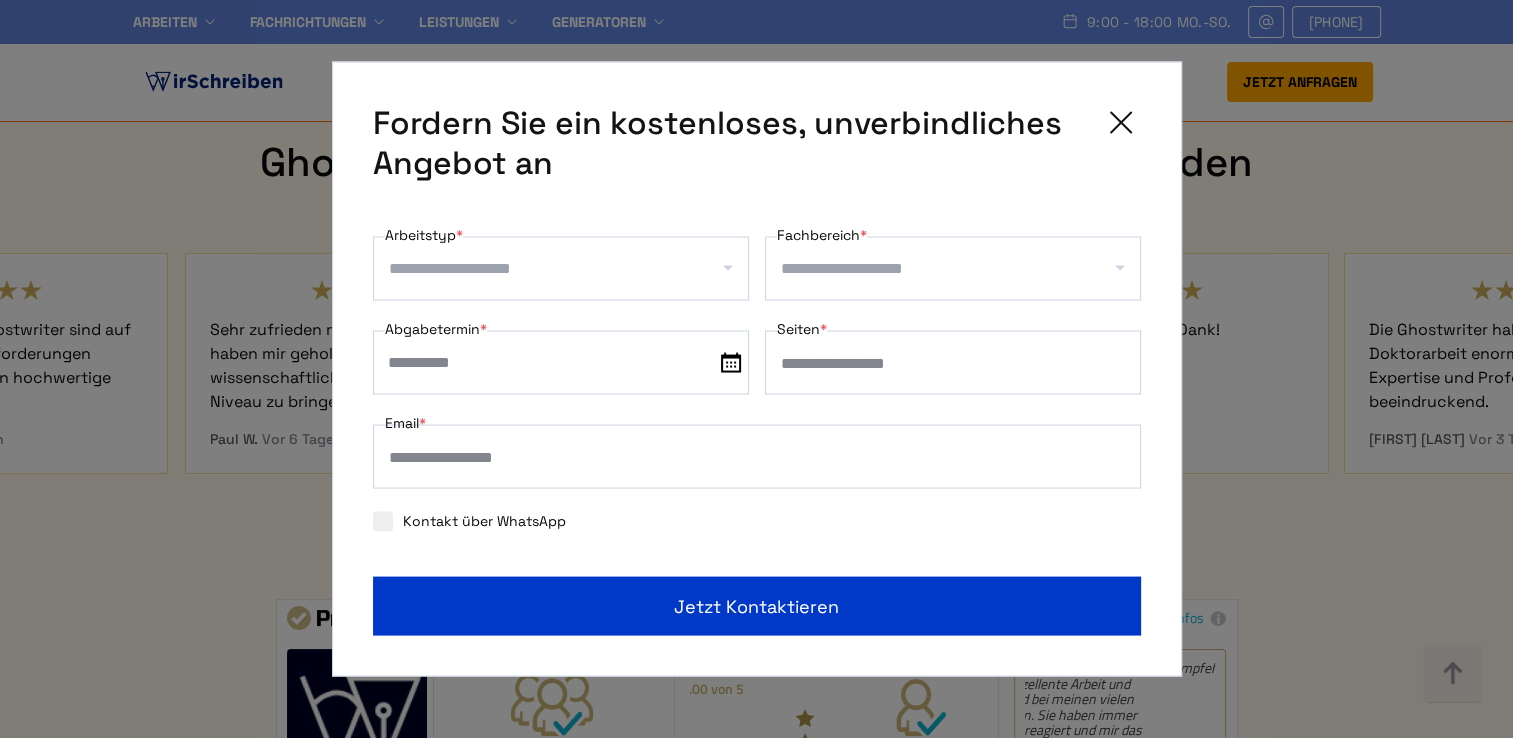 click on "Arbeitstyp  *" at bounding box center (568, 269) 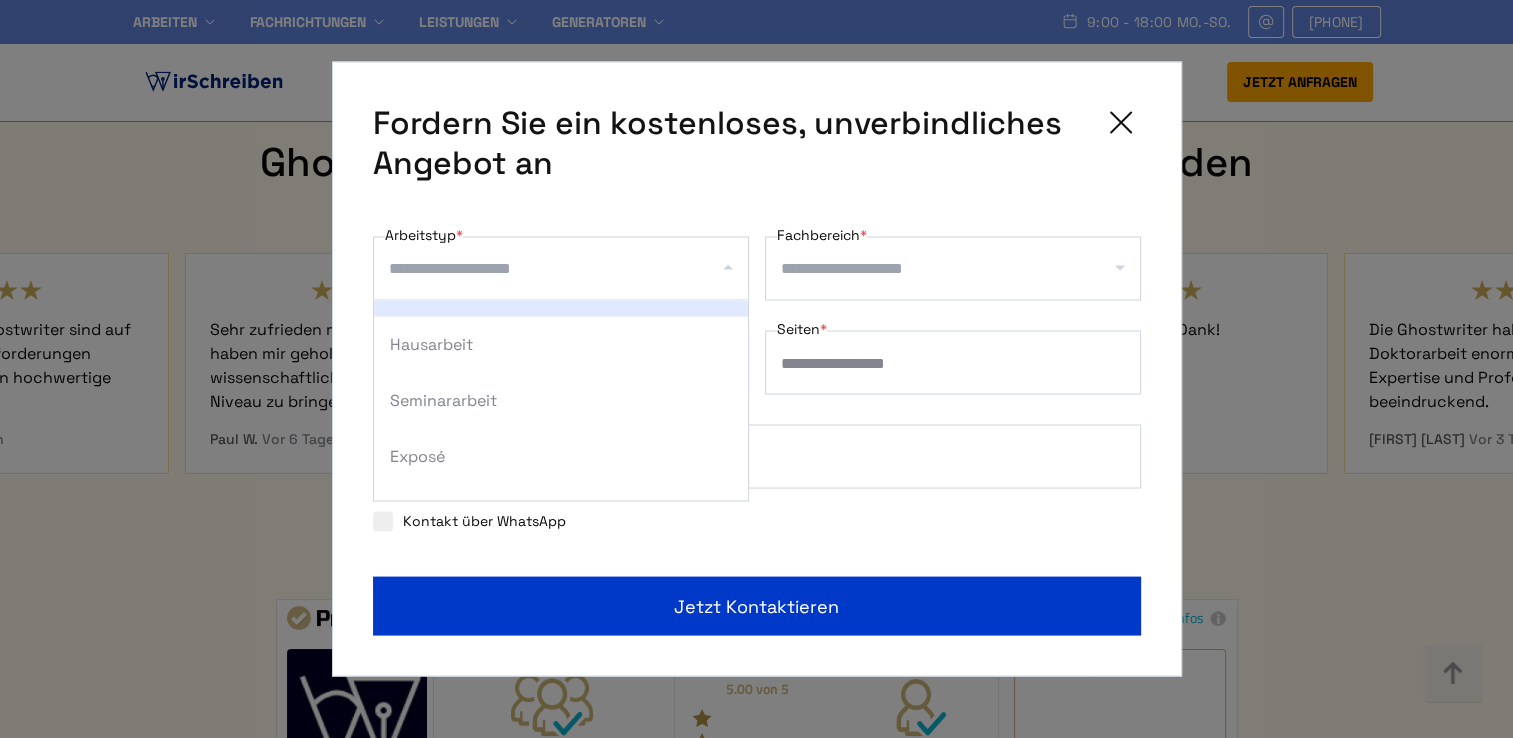 scroll, scrollTop: 100, scrollLeft: 0, axis: vertical 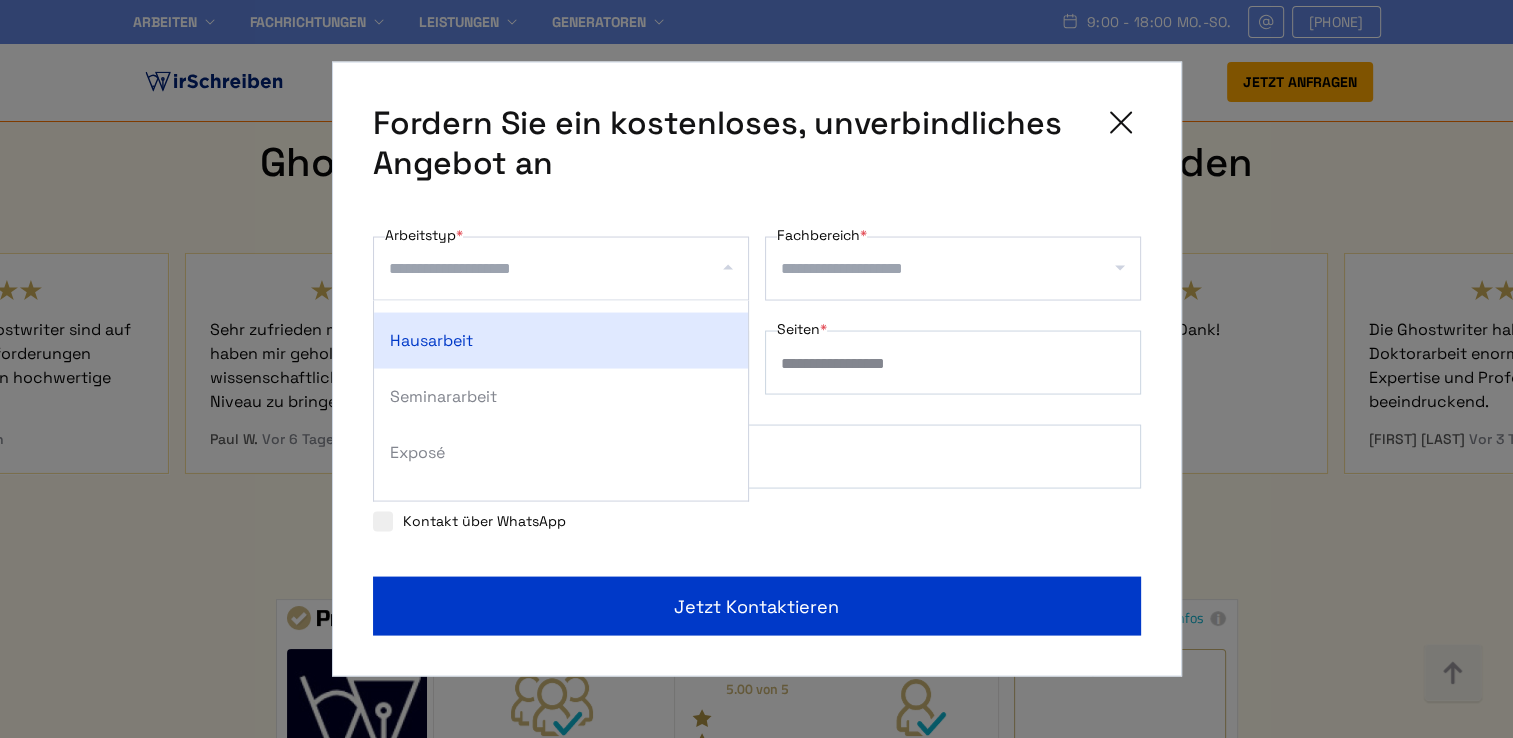 click on "Hausarbeit" at bounding box center (561, 341) 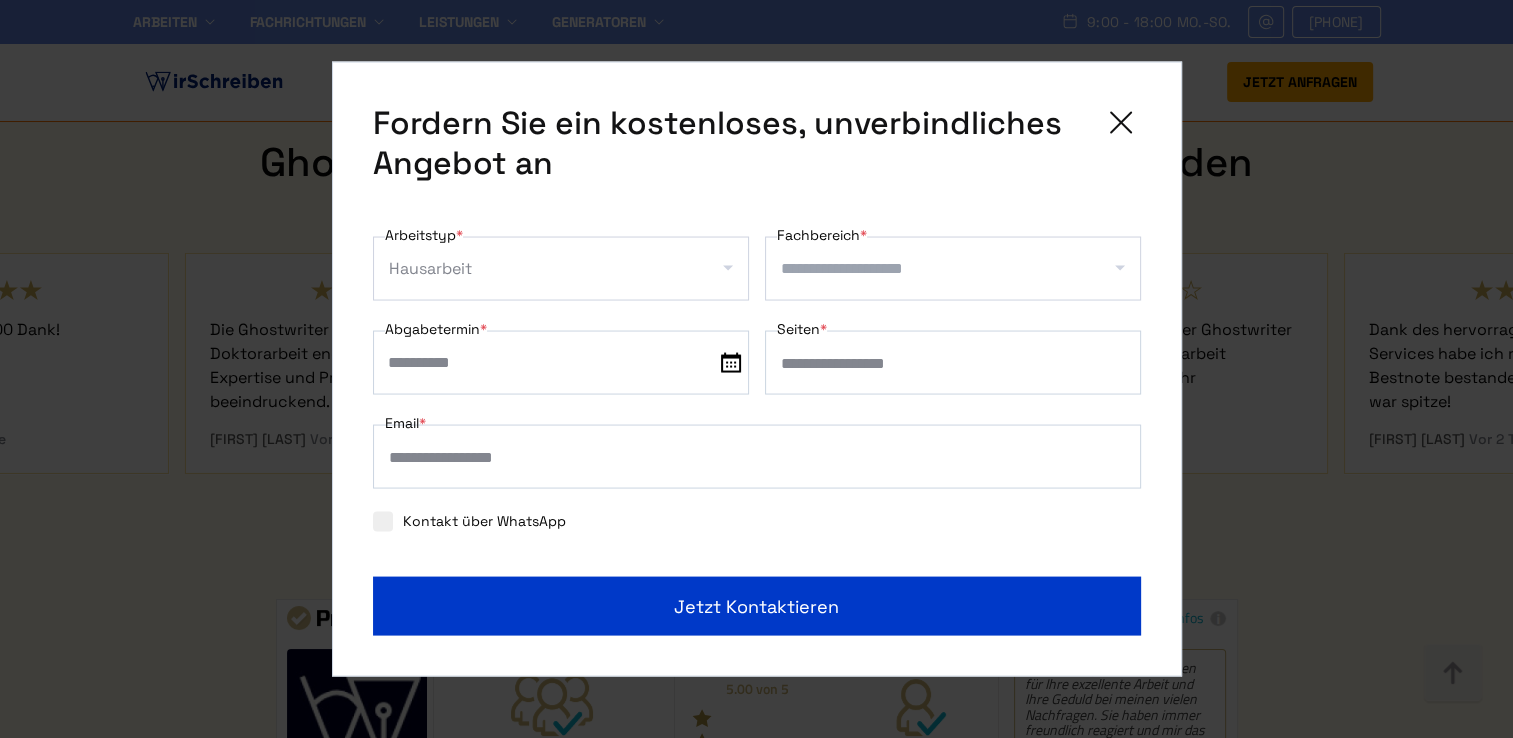 click on "Fachbereich  *" at bounding box center (960, 269) 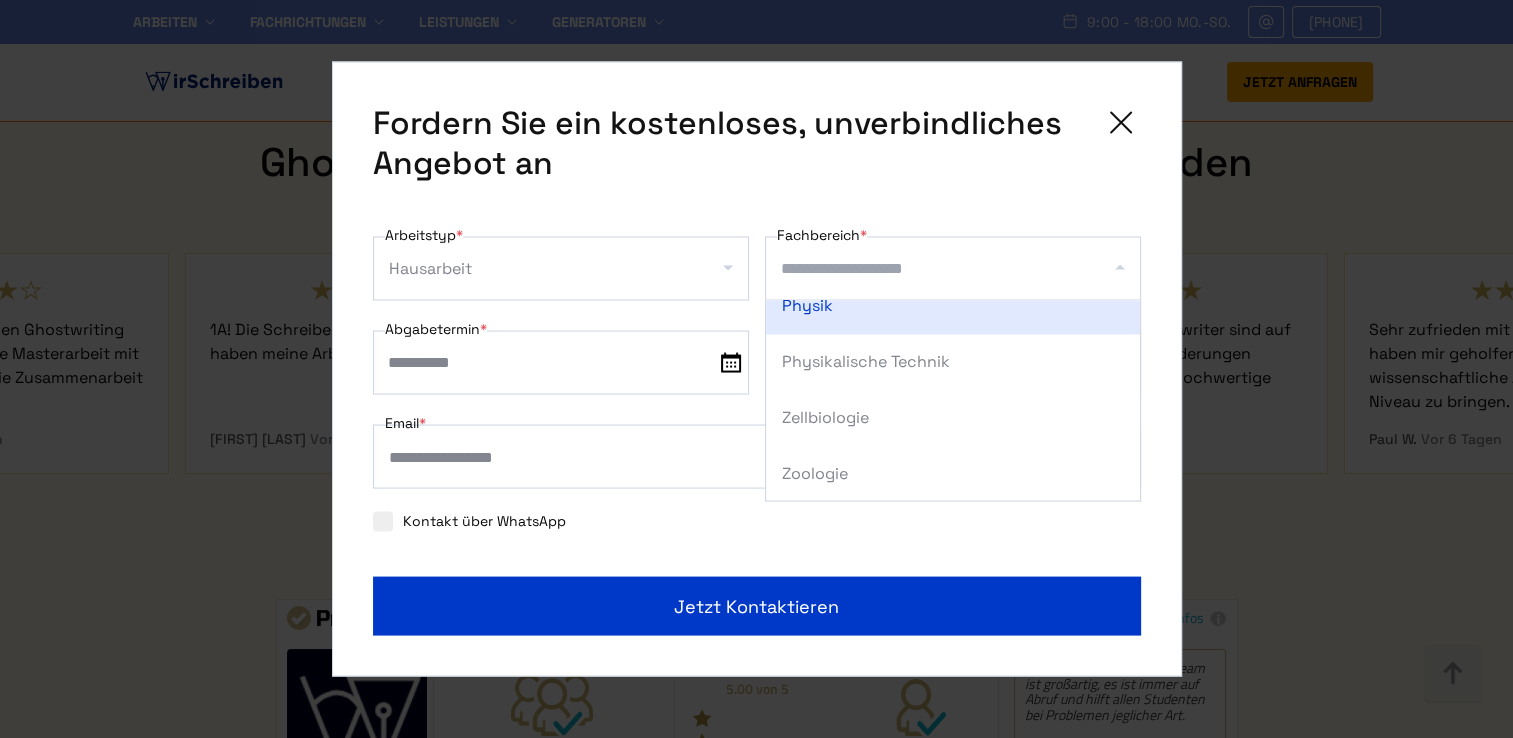 scroll, scrollTop: 2600, scrollLeft: 0, axis: vertical 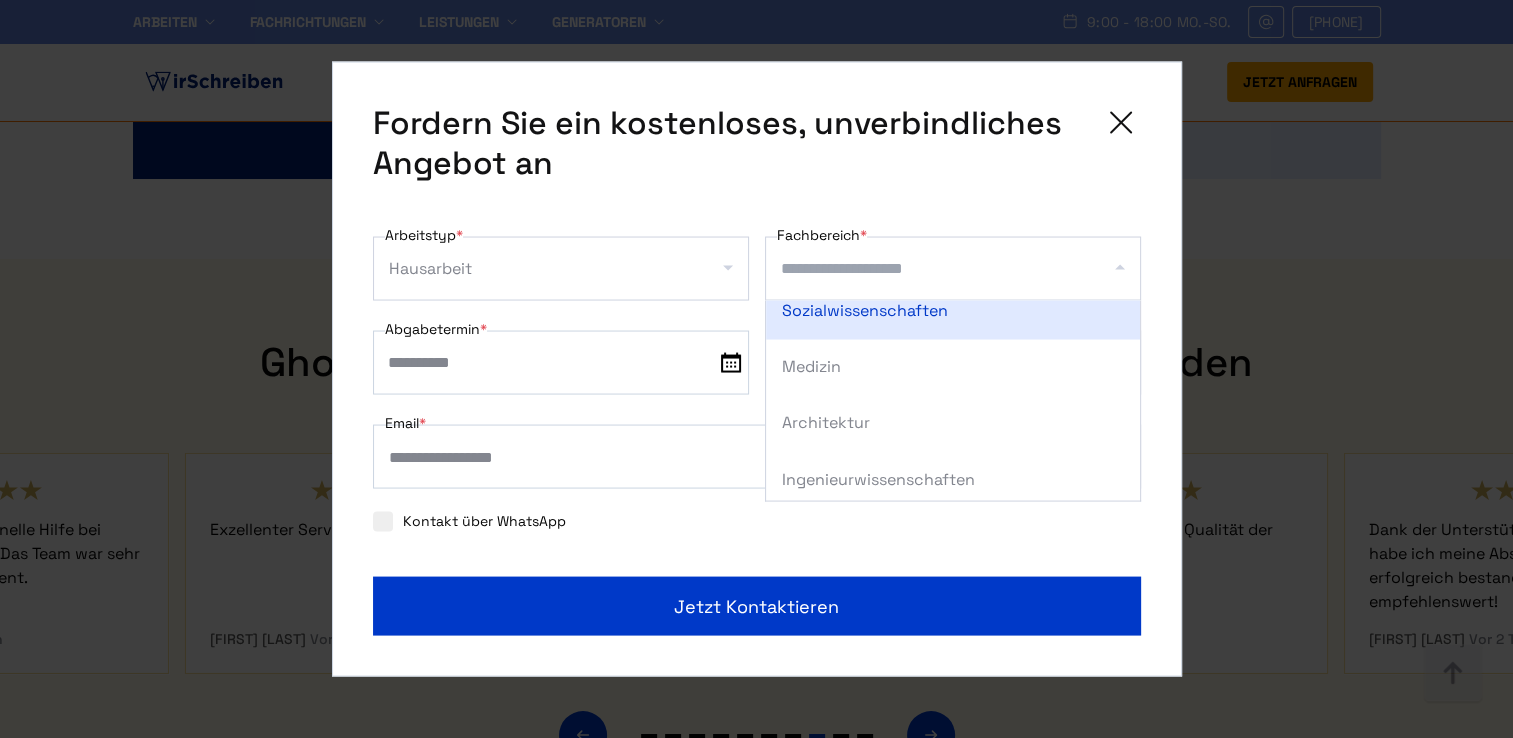 click on "Sozialwissenschaften" at bounding box center [953, 312] 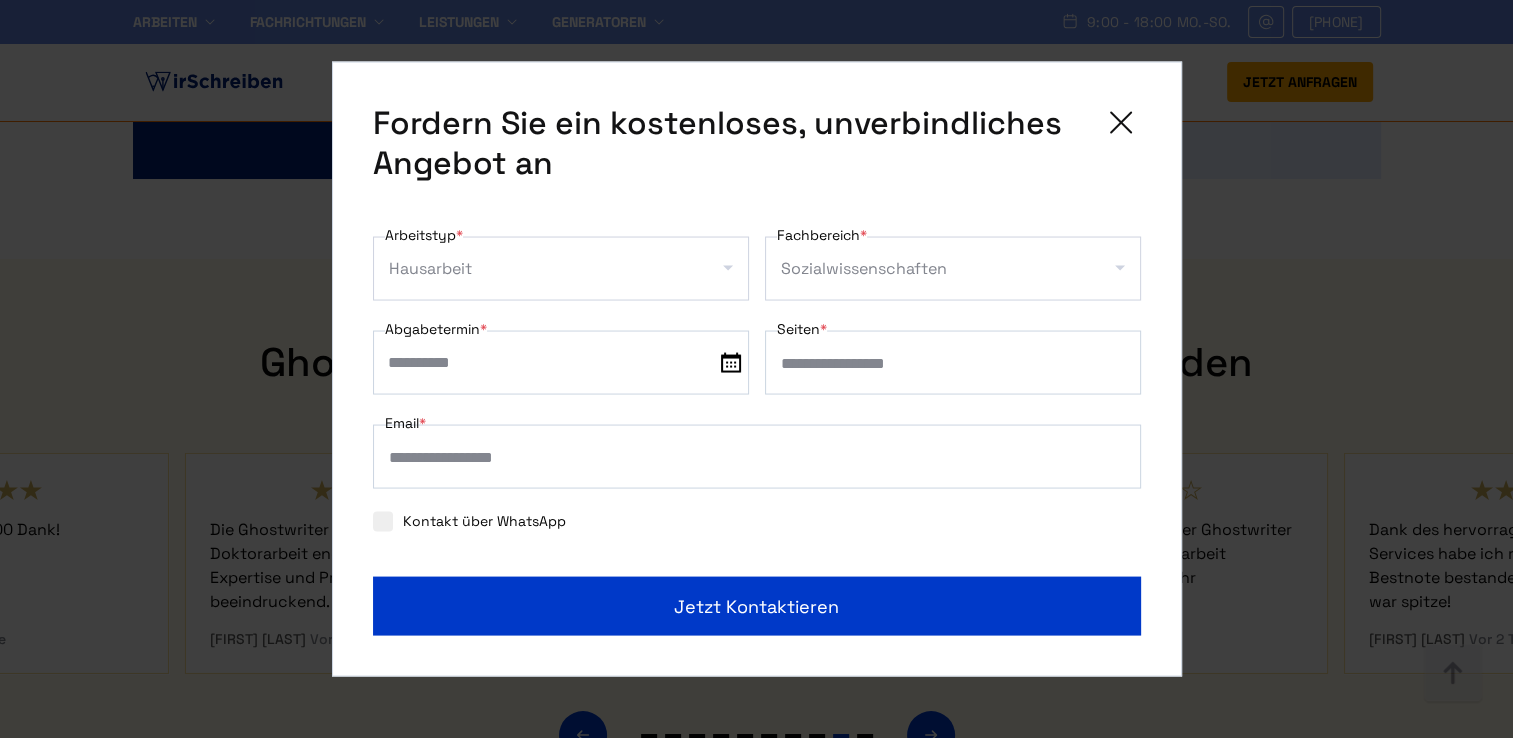 click on "Fachbereich  *" at bounding box center [1043, 269] 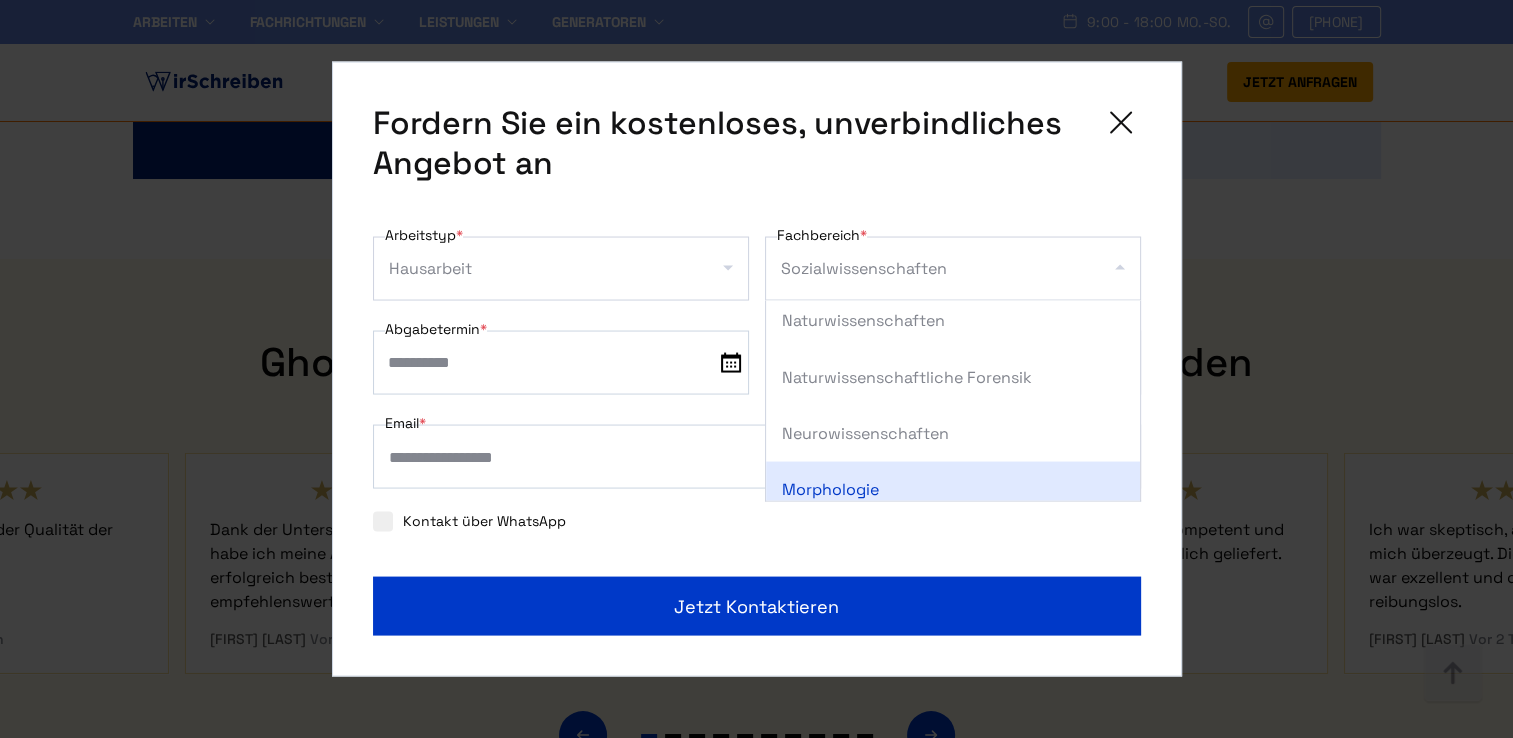 scroll, scrollTop: 1636, scrollLeft: 0, axis: vertical 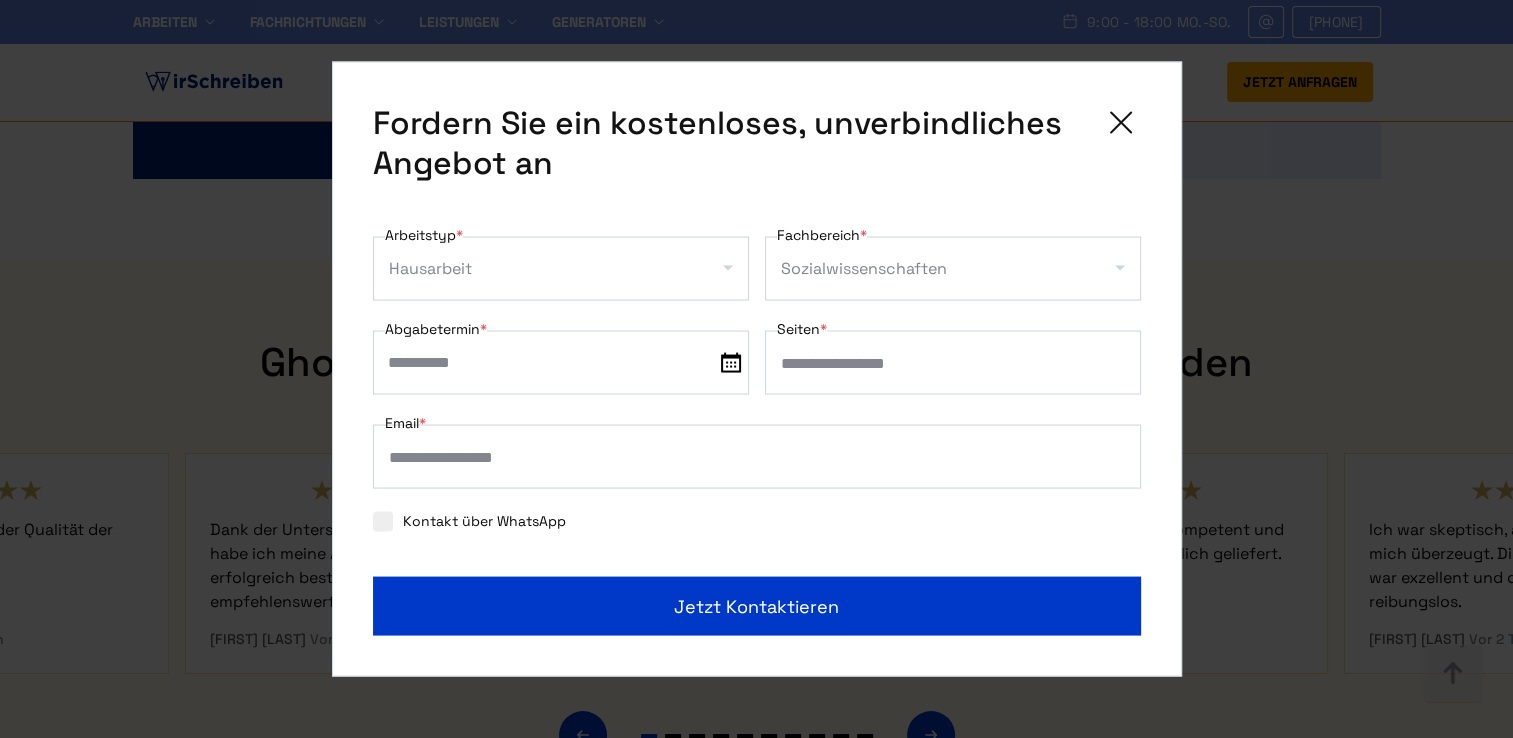 click on "**********" at bounding box center (757, 429) 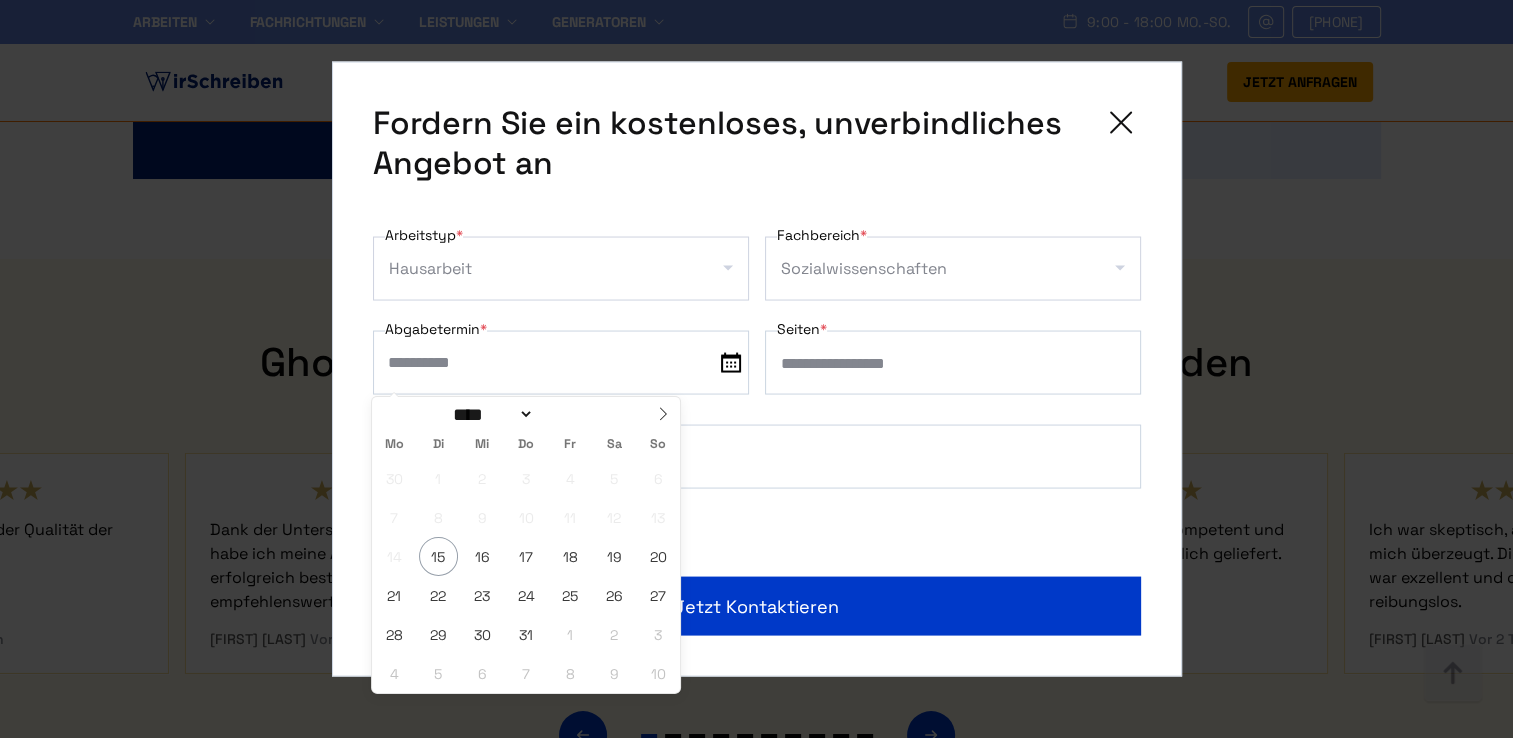 click at bounding box center (561, 363) 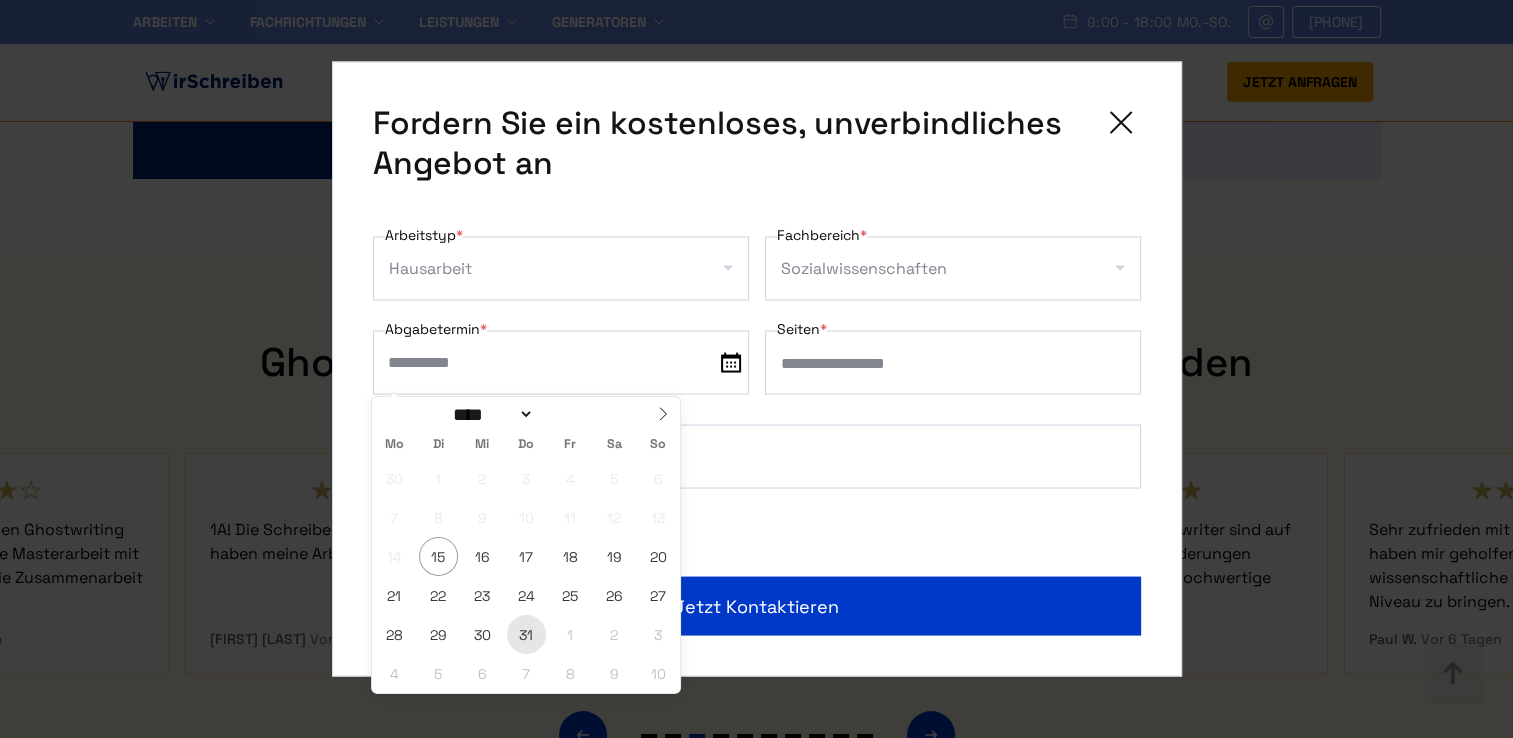 click on "31" at bounding box center [526, 634] 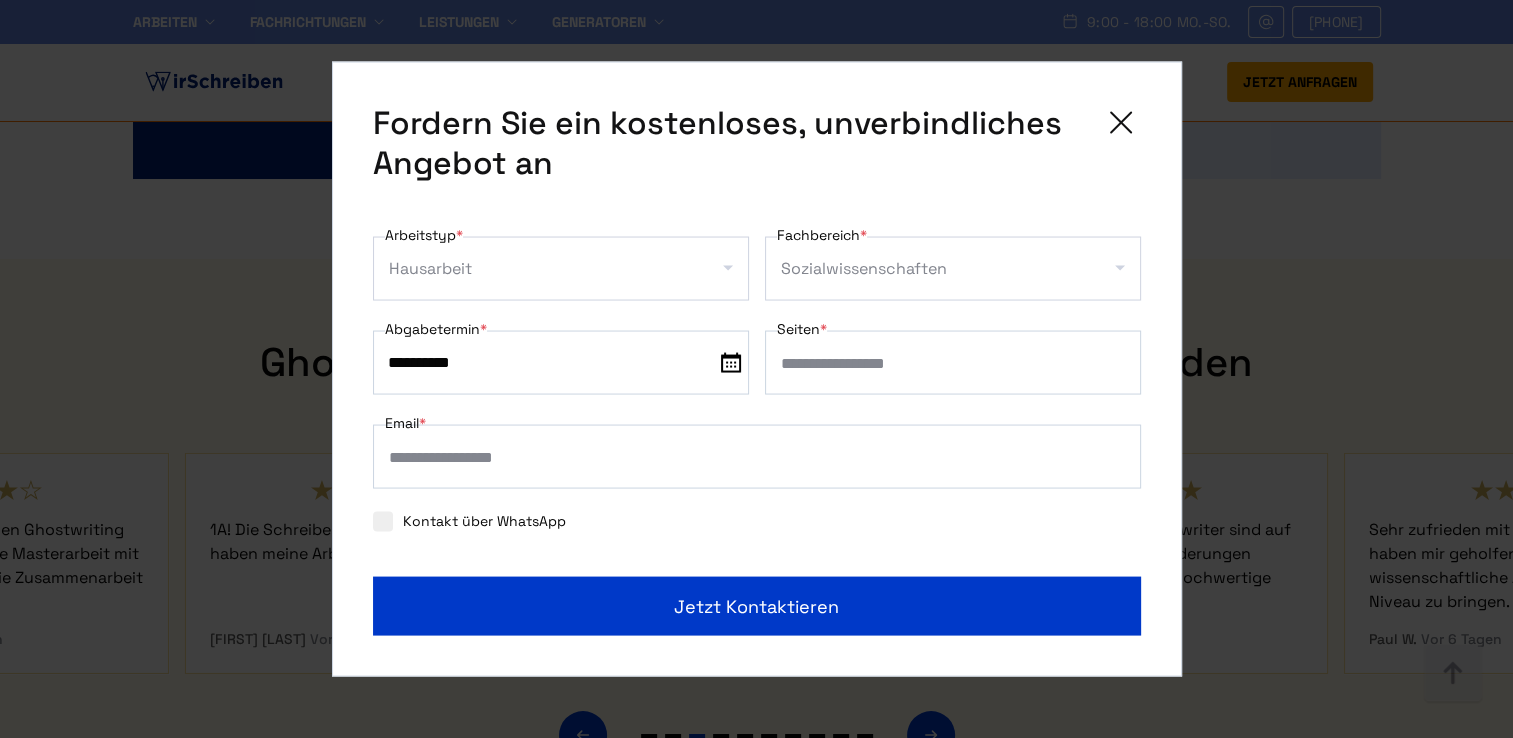 click on "Seiten  *" at bounding box center (953, 363) 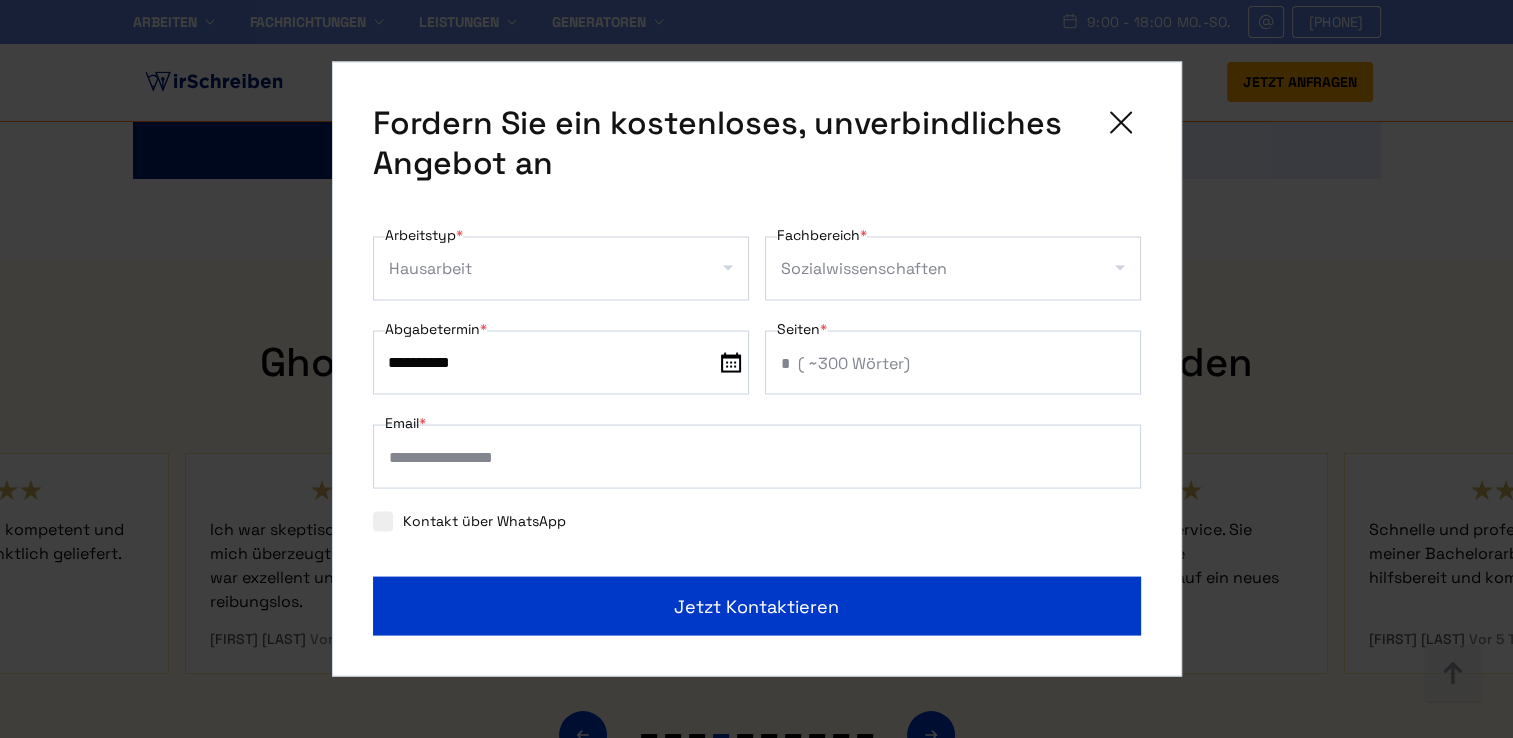 click on "*" at bounding box center [953, 363] 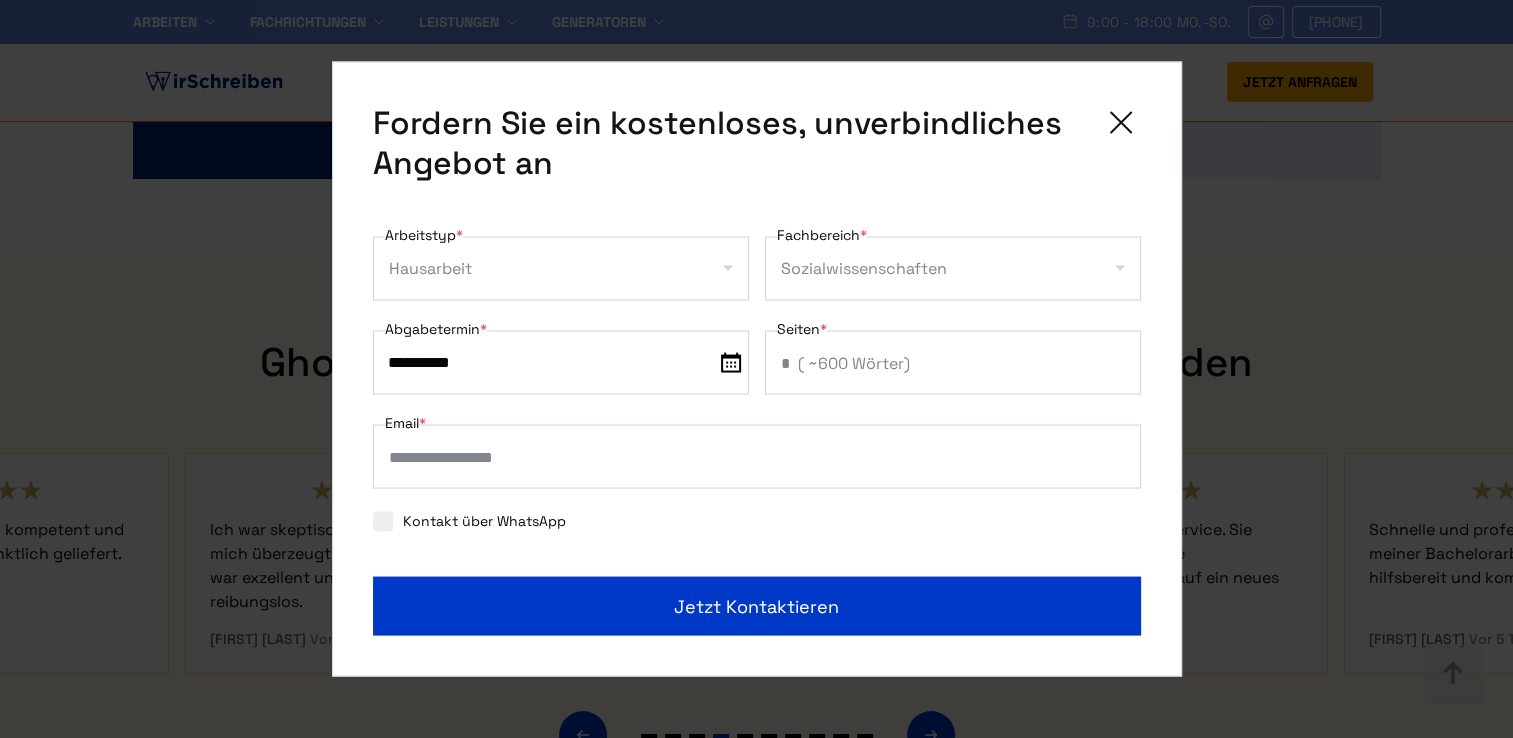 click on "*" at bounding box center [953, 363] 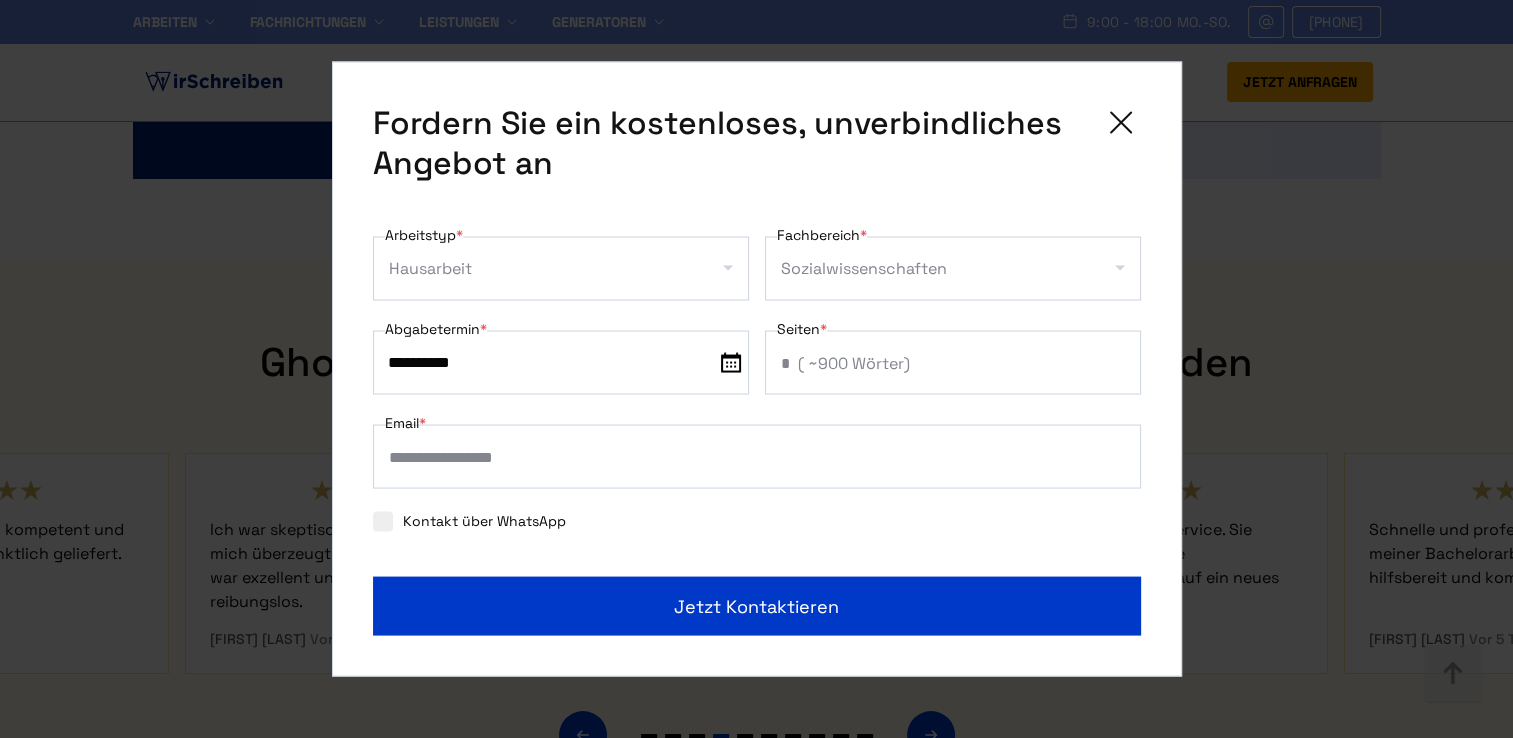 click on "*" at bounding box center [953, 363] 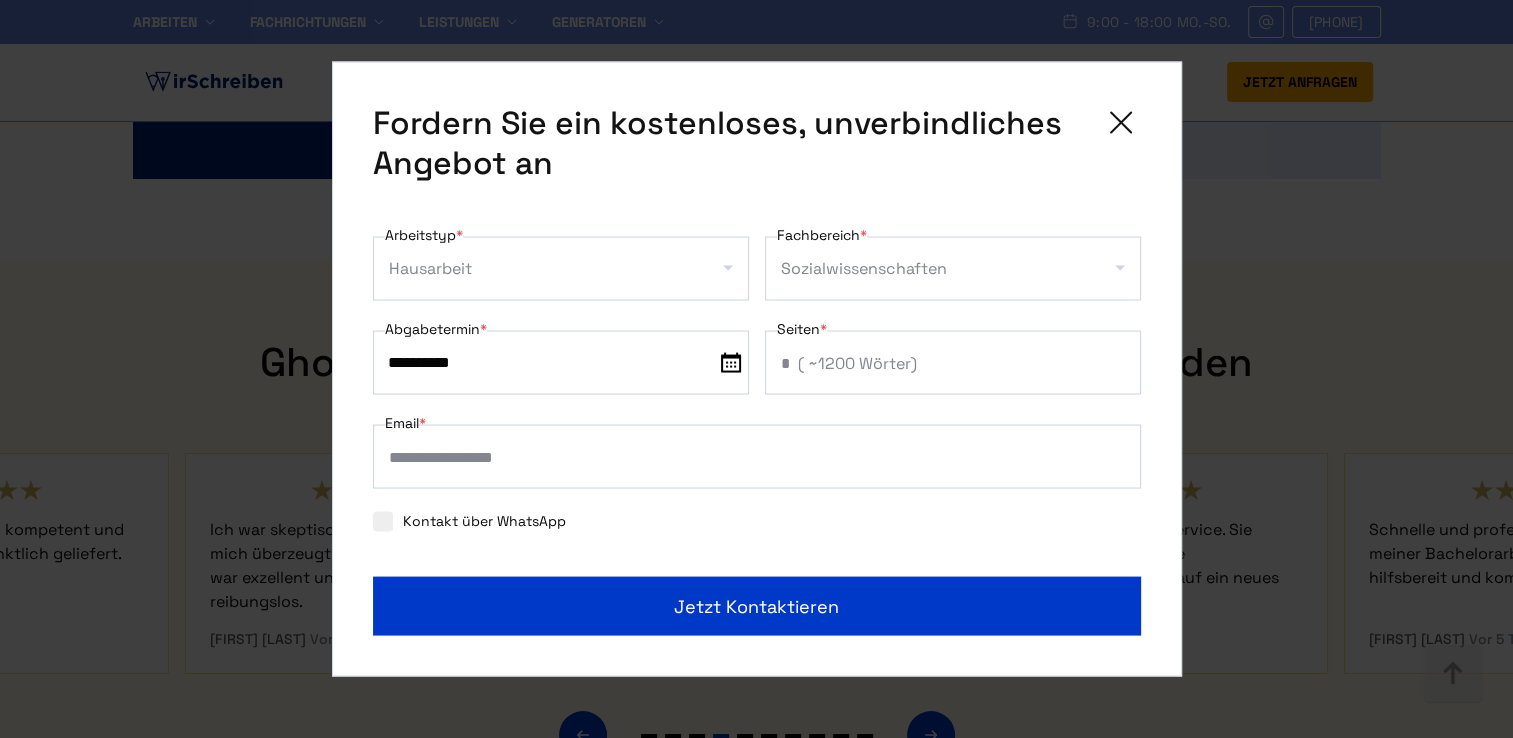 click on "*" at bounding box center (953, 363) 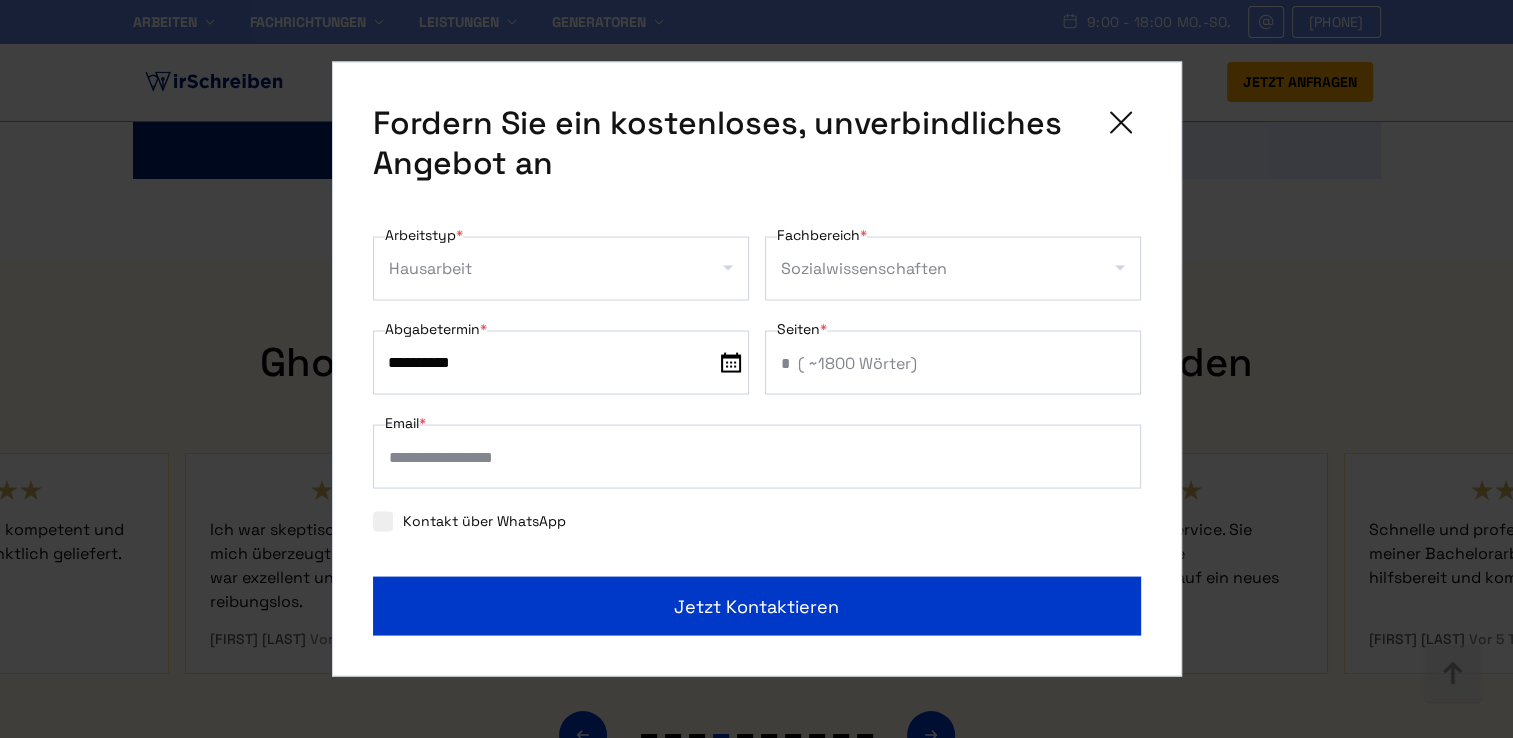 click on "*" at bounding box center [953, 363] 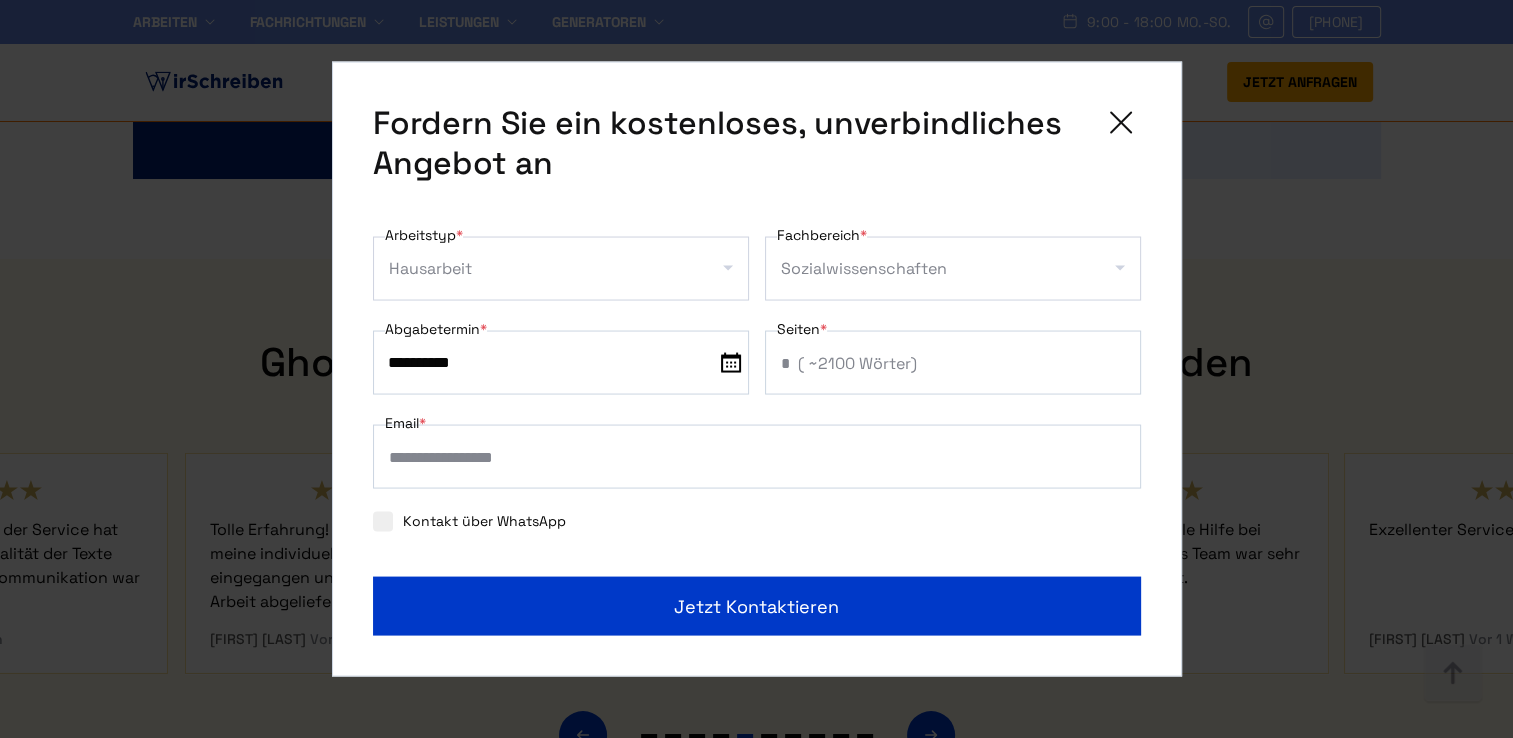 type on "*" 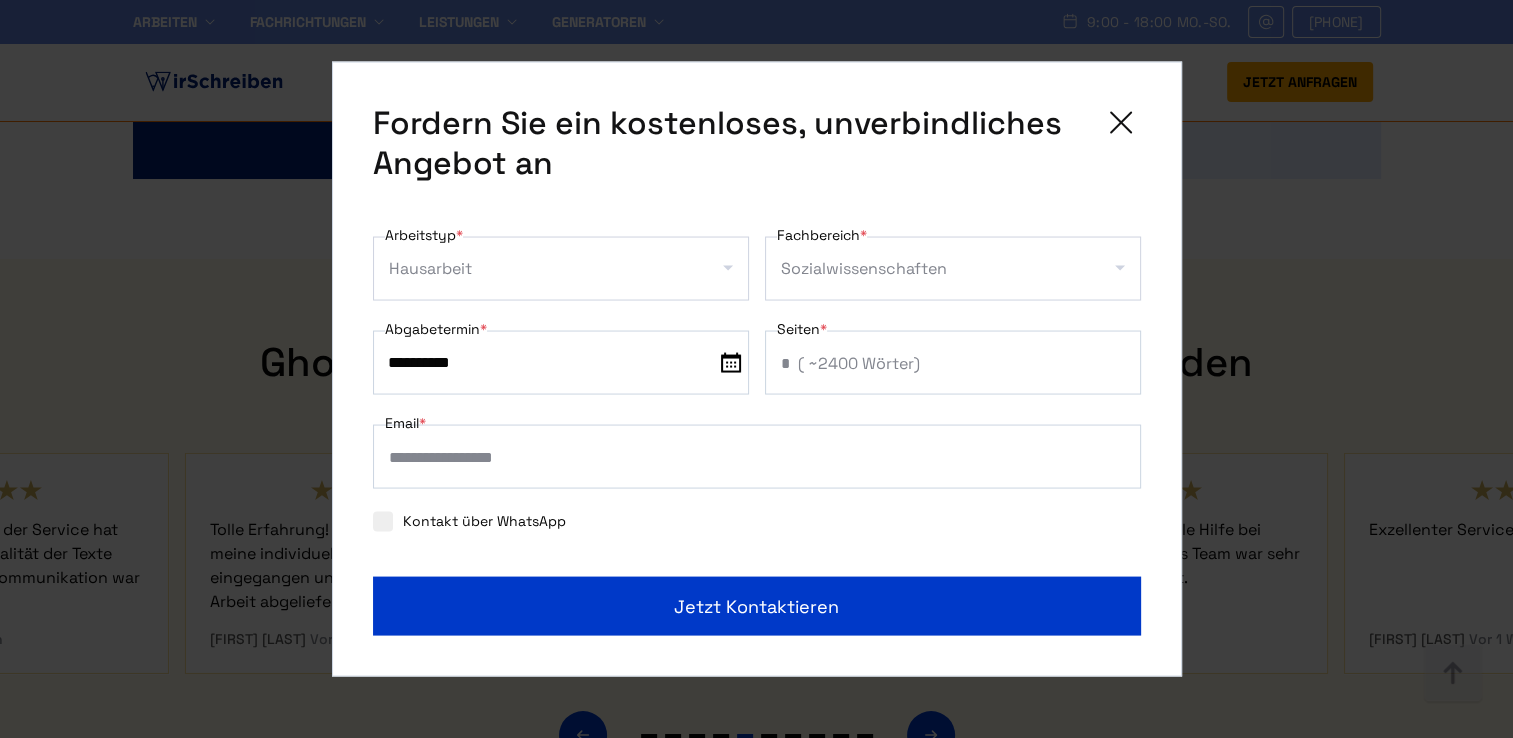 click on "Email  *" at bounding box center [757, 457] 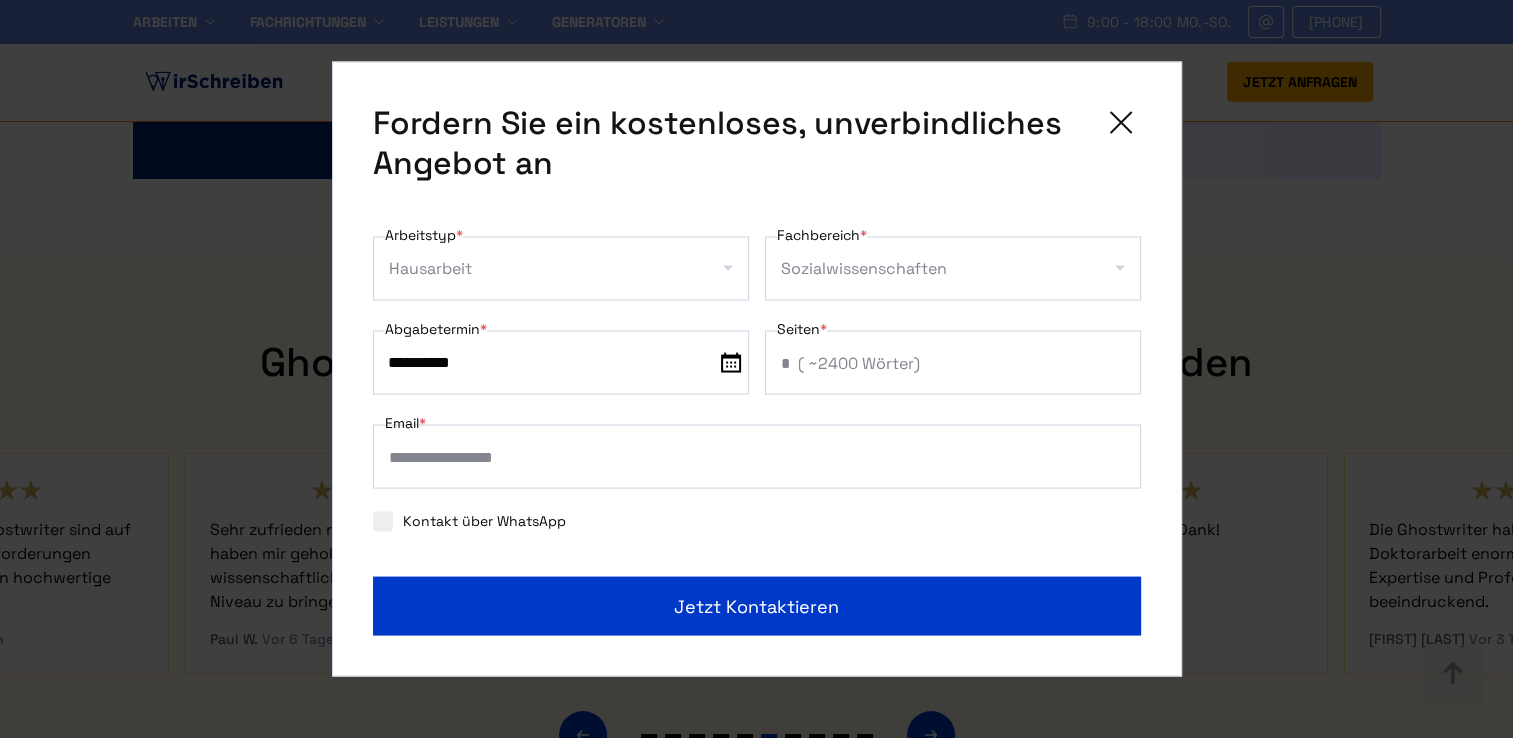 type on "**********" 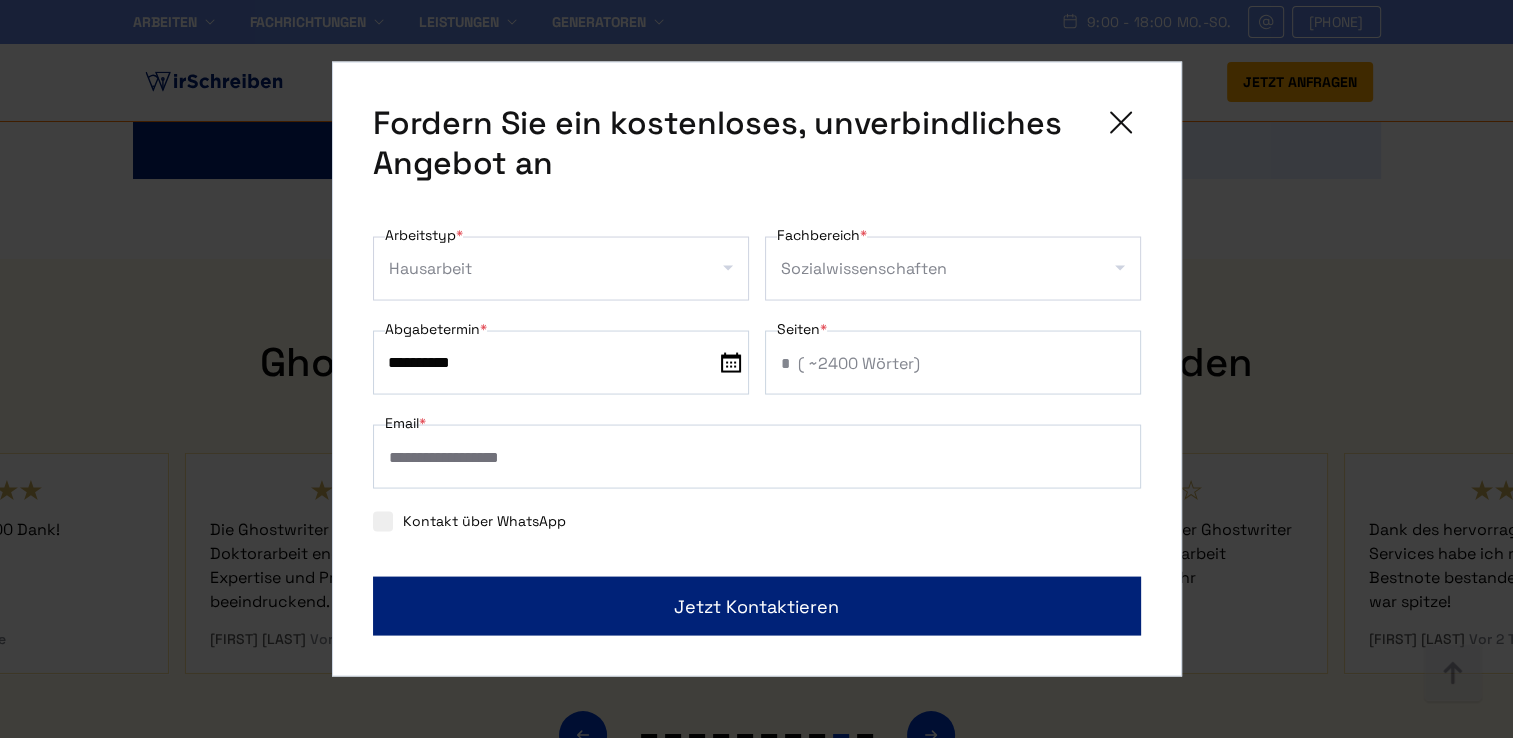 click on "Jetzt kontaktieren" at bounding box center (756, 606) 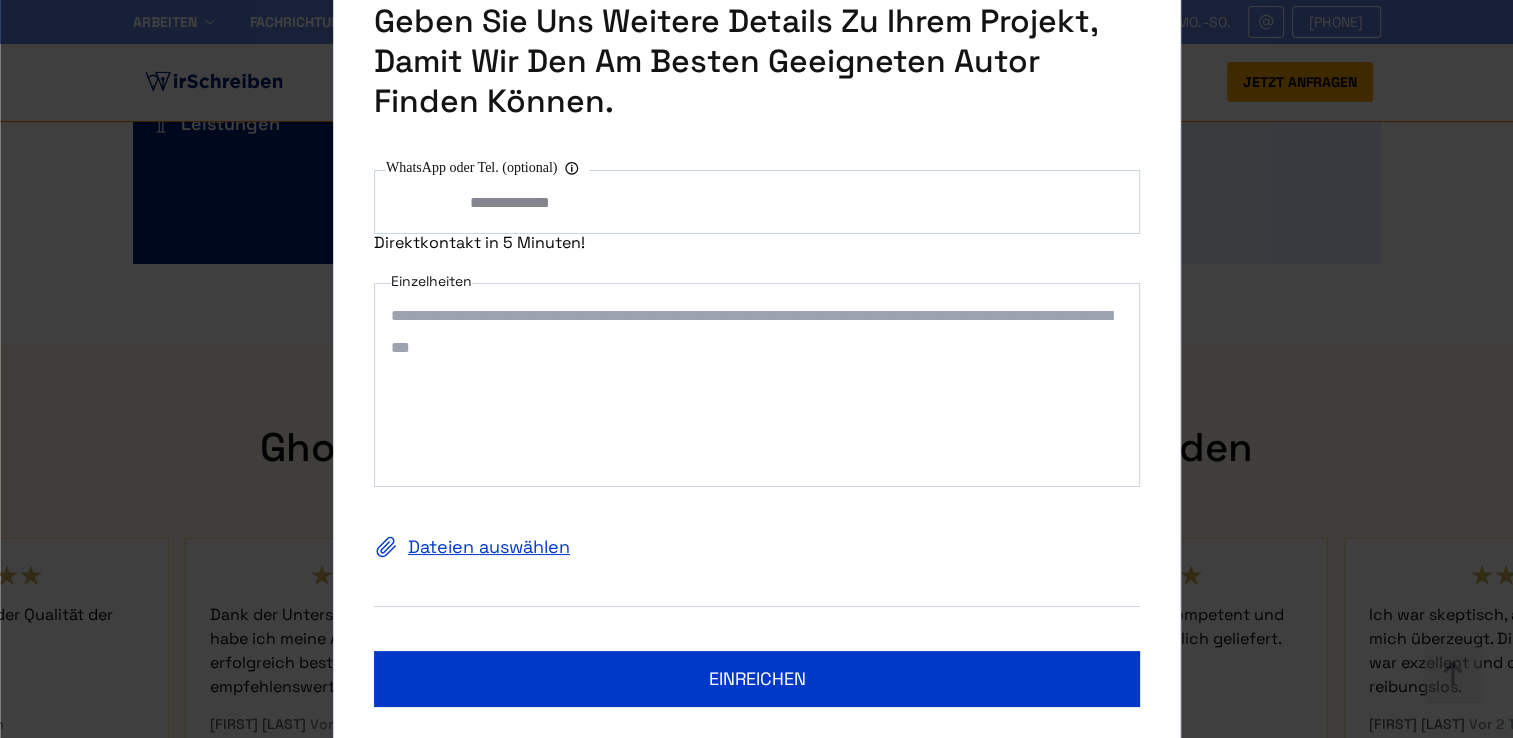 scroll, scrollTop: 6300, scrollLeft: 0, axis: vertical 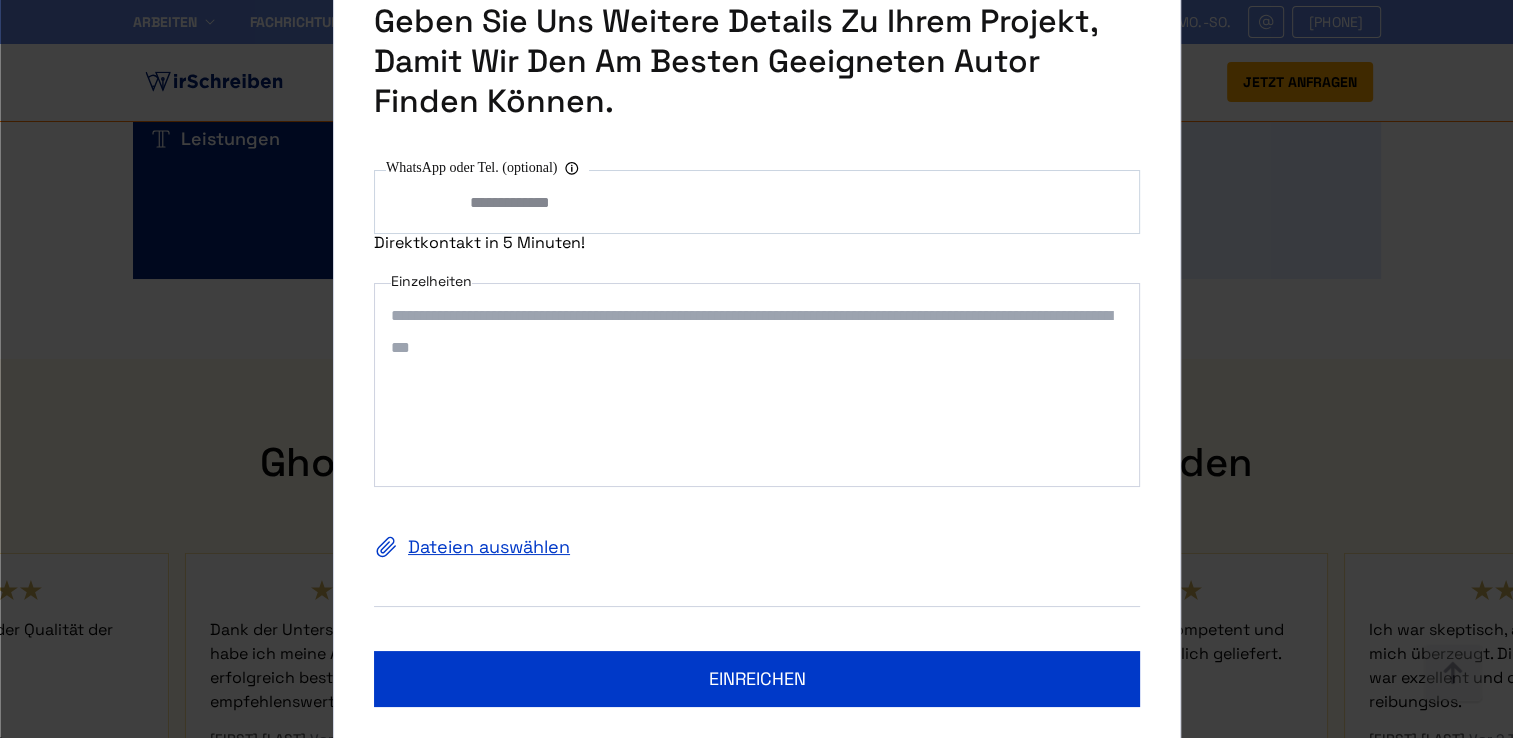 click on "Einzelheiten" at bounding box center (757, 385) 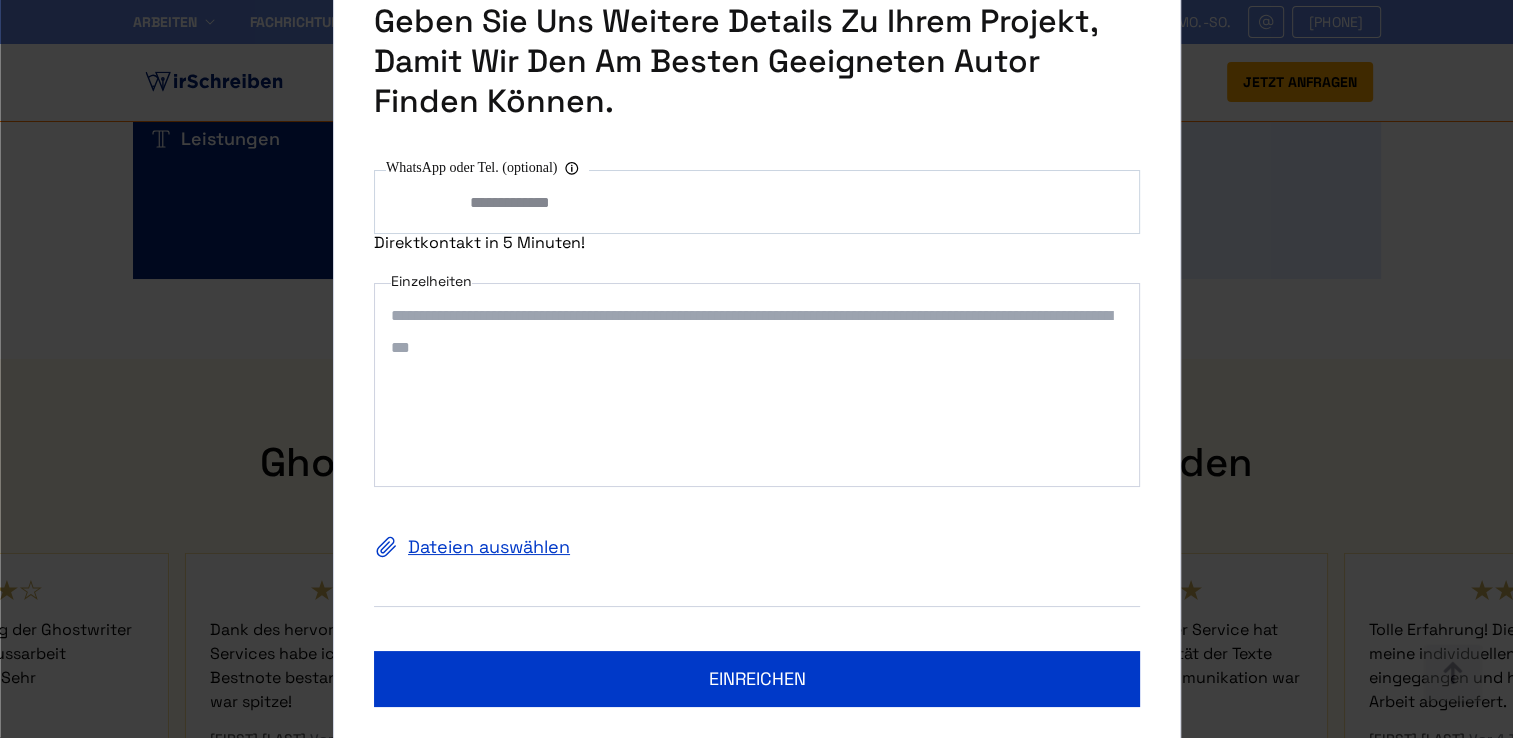 click on "Dateien auswählen" at bounding box center (757, 547) 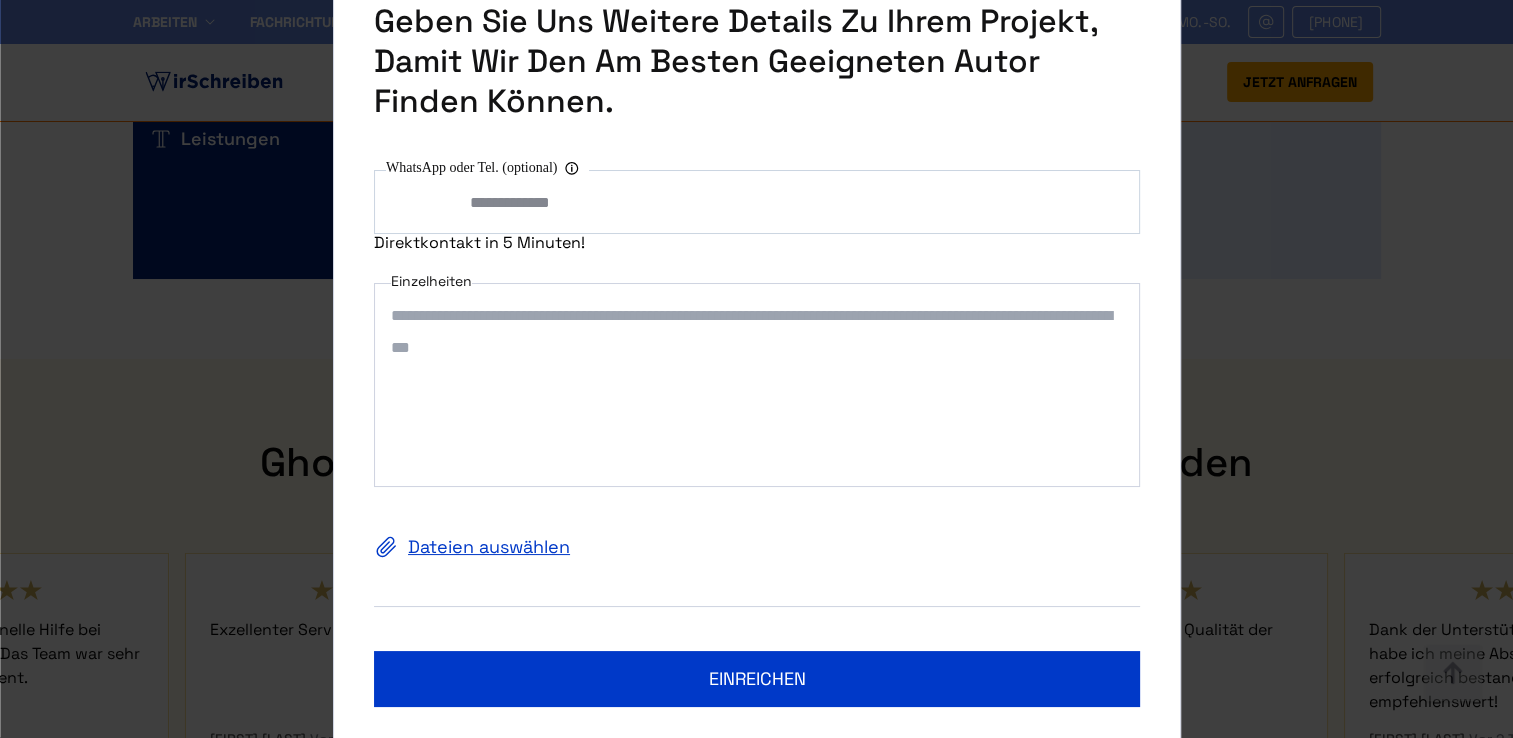 click on "Dateien auswählen" at bounding box center (757, 547) 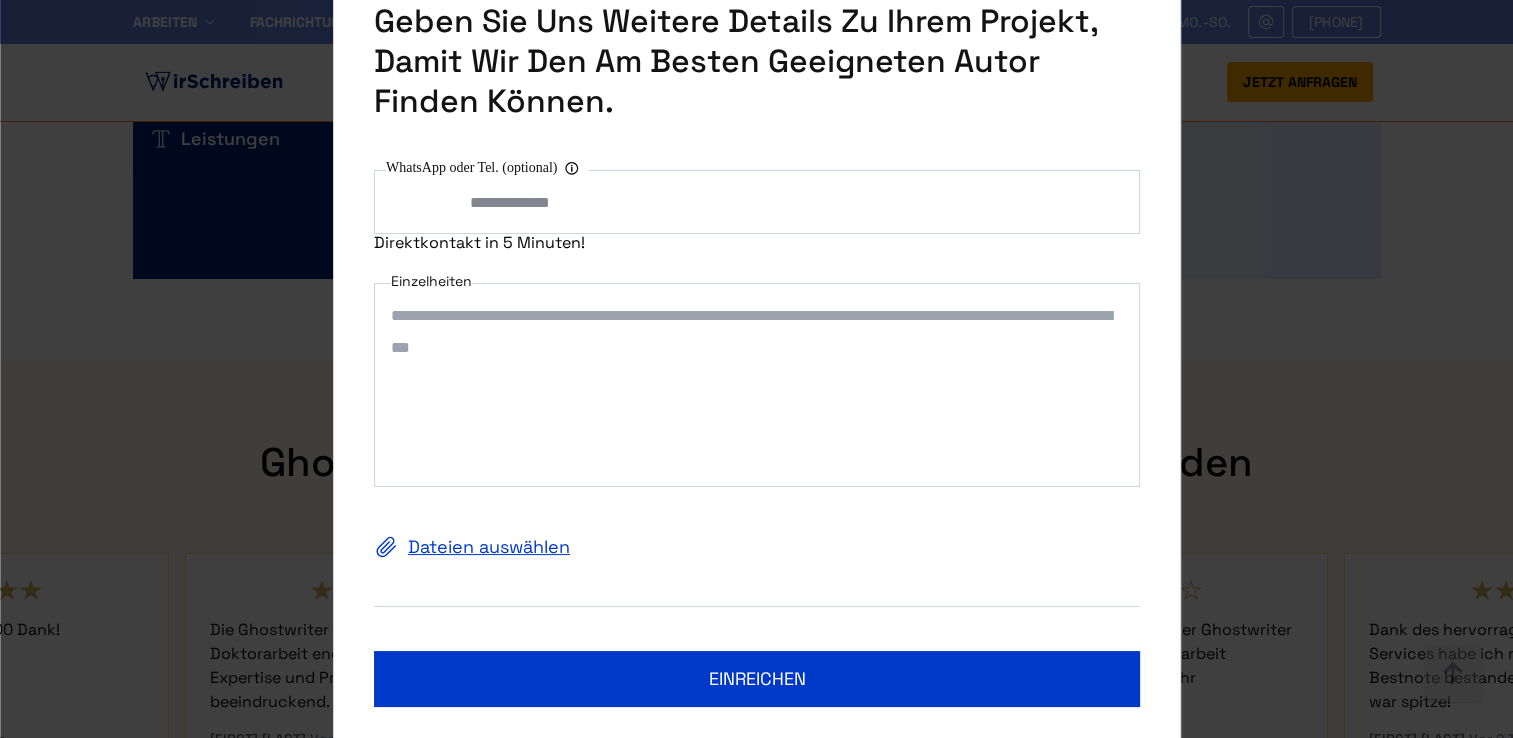 click on "Einzelheiten" at bounding box center (757, 385) 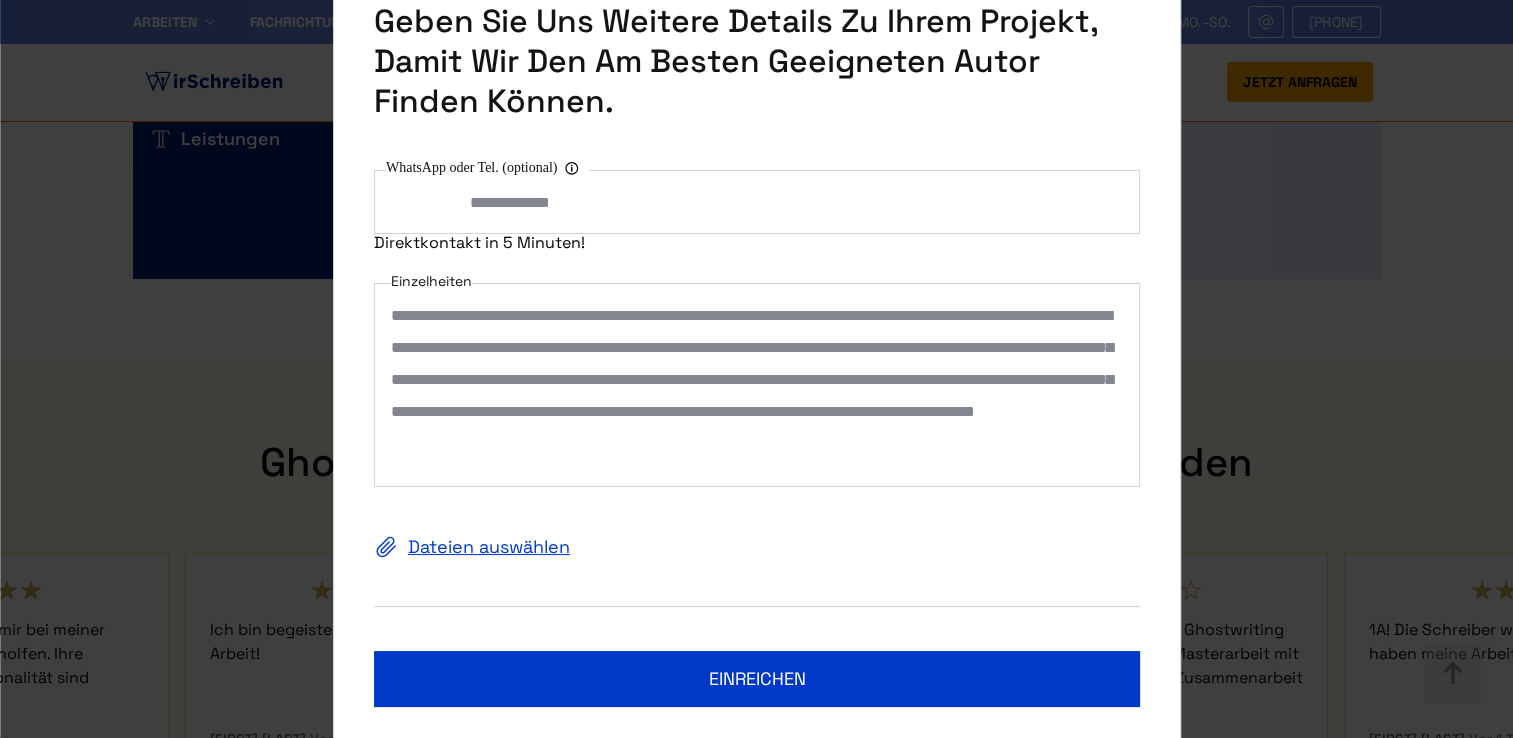 scroll, scrollTop: 0, scrollLeft: 0, axis: both 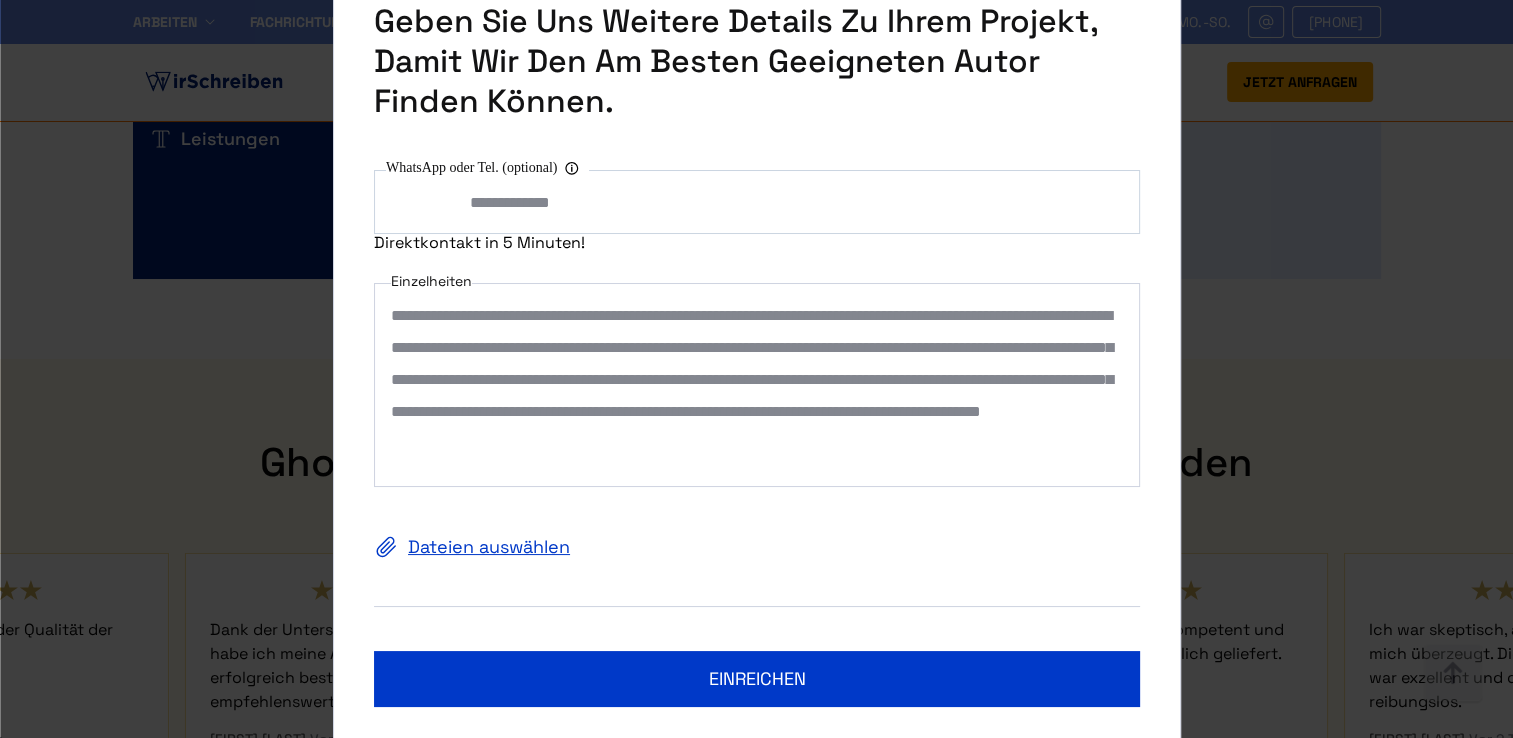 type on "**********" 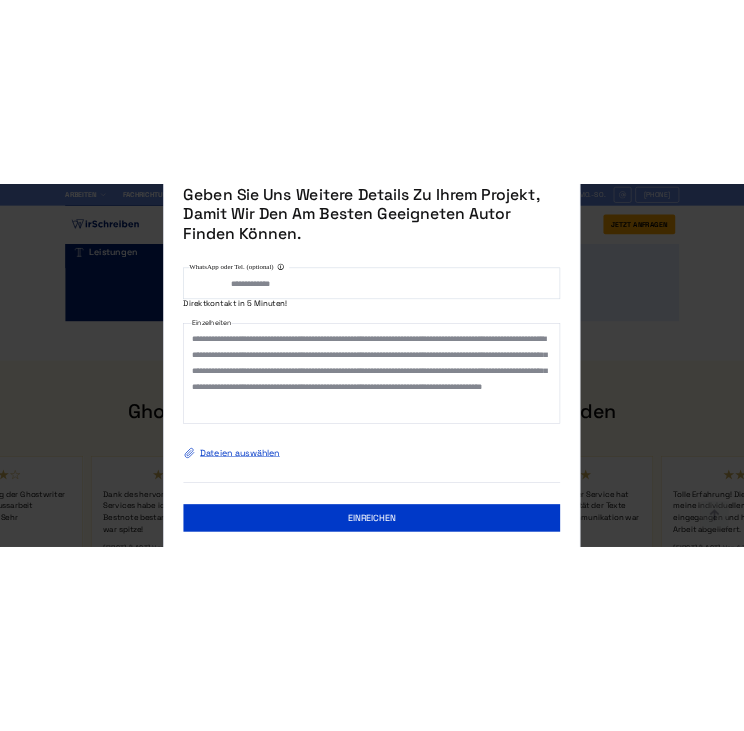scroll, scrollTop: 6316, scrollLeft: 0, axis: vertical 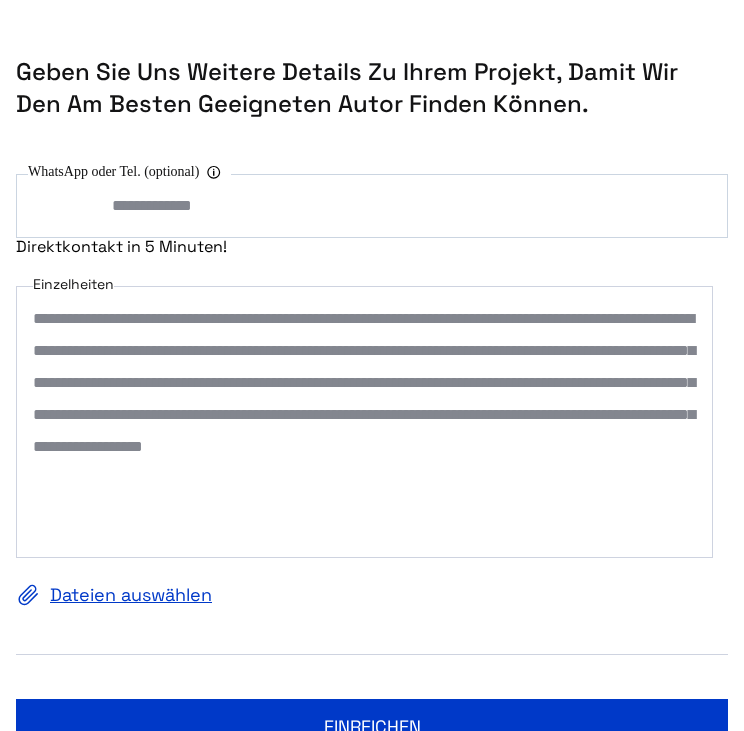 click on "Dateien auswählen" at bounding box center [372, 595] 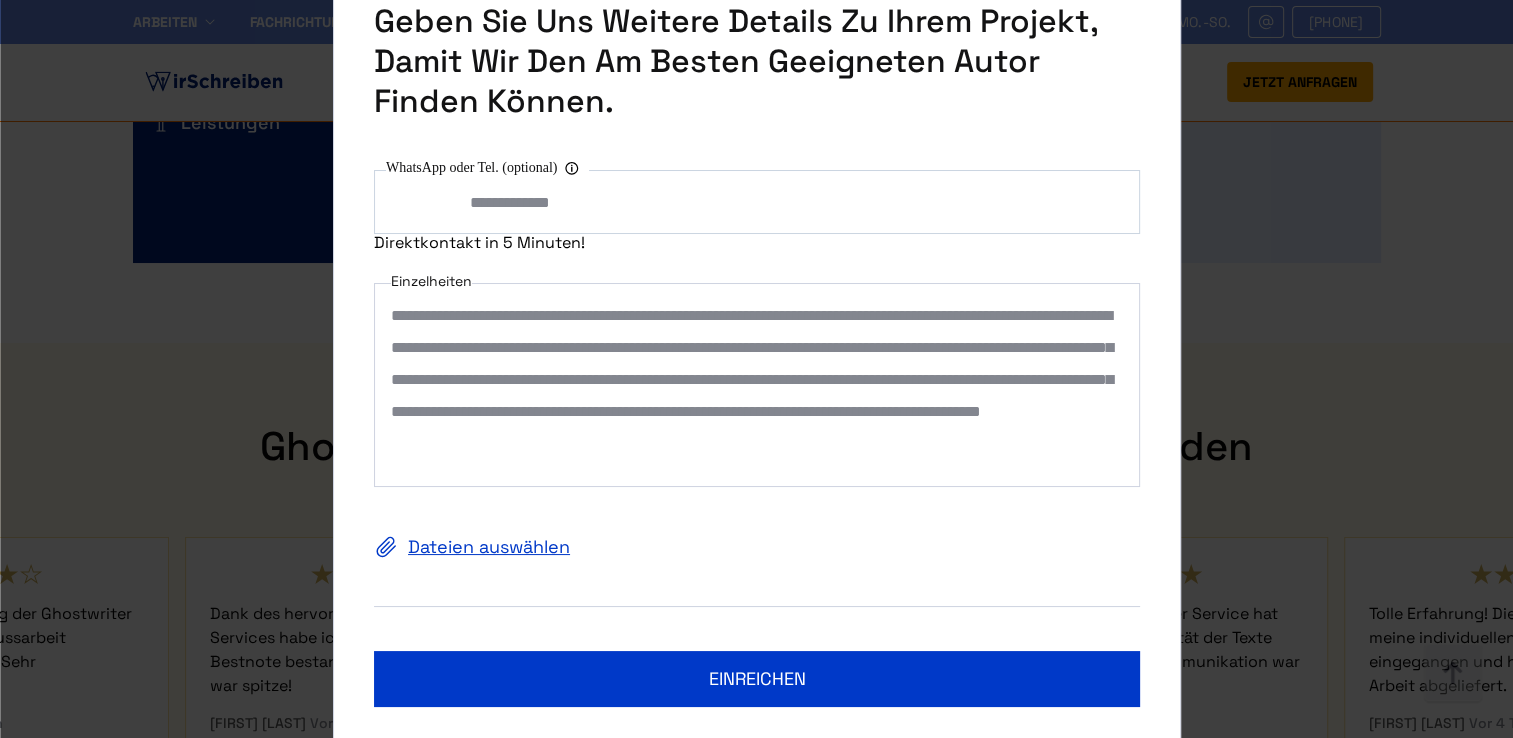 scroll, scrollTop: 64, scrollLeft: 0, axis: vertical 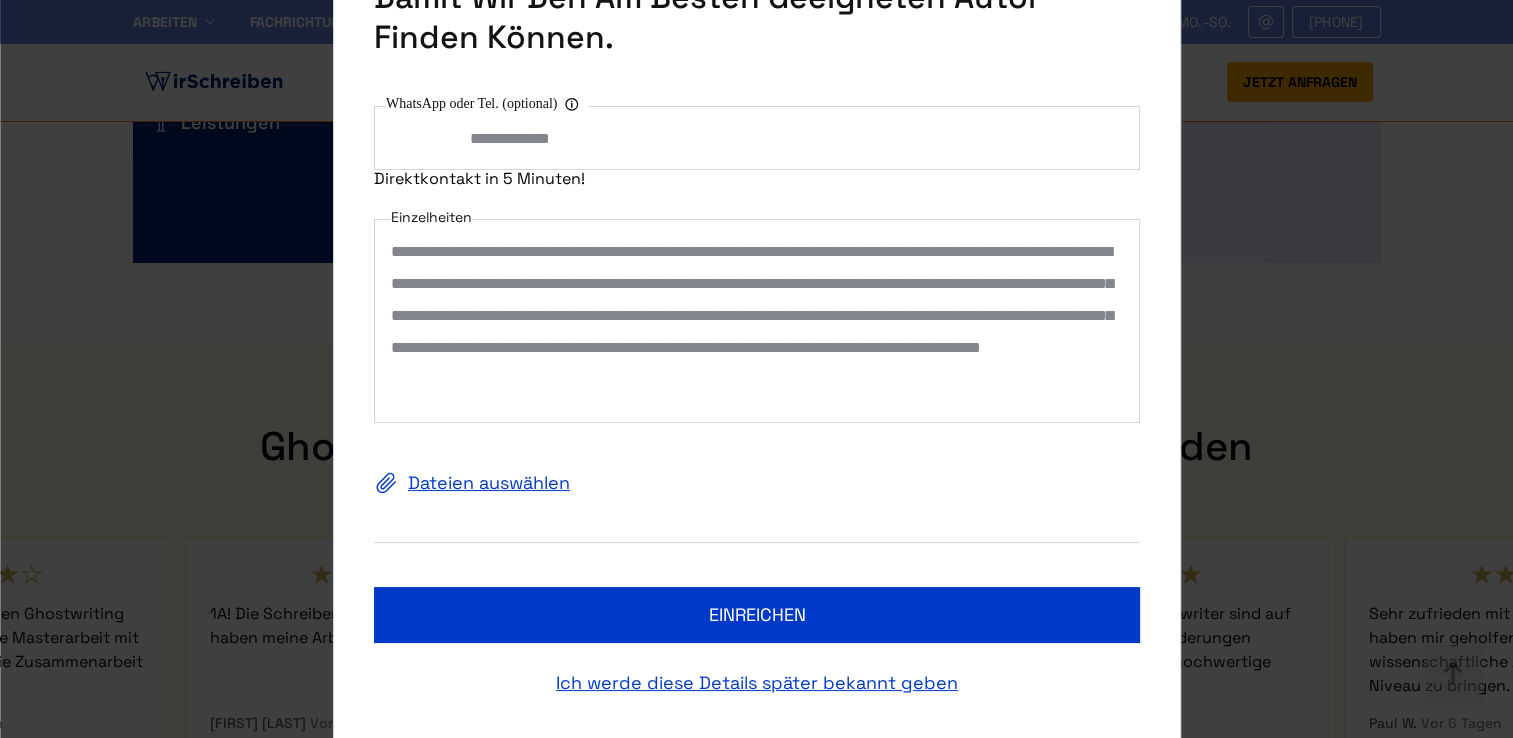 drag, startPoint x: 626, startPoint y: 414, endPoint x: 360, endPoint y: 238, distance: 318.95453 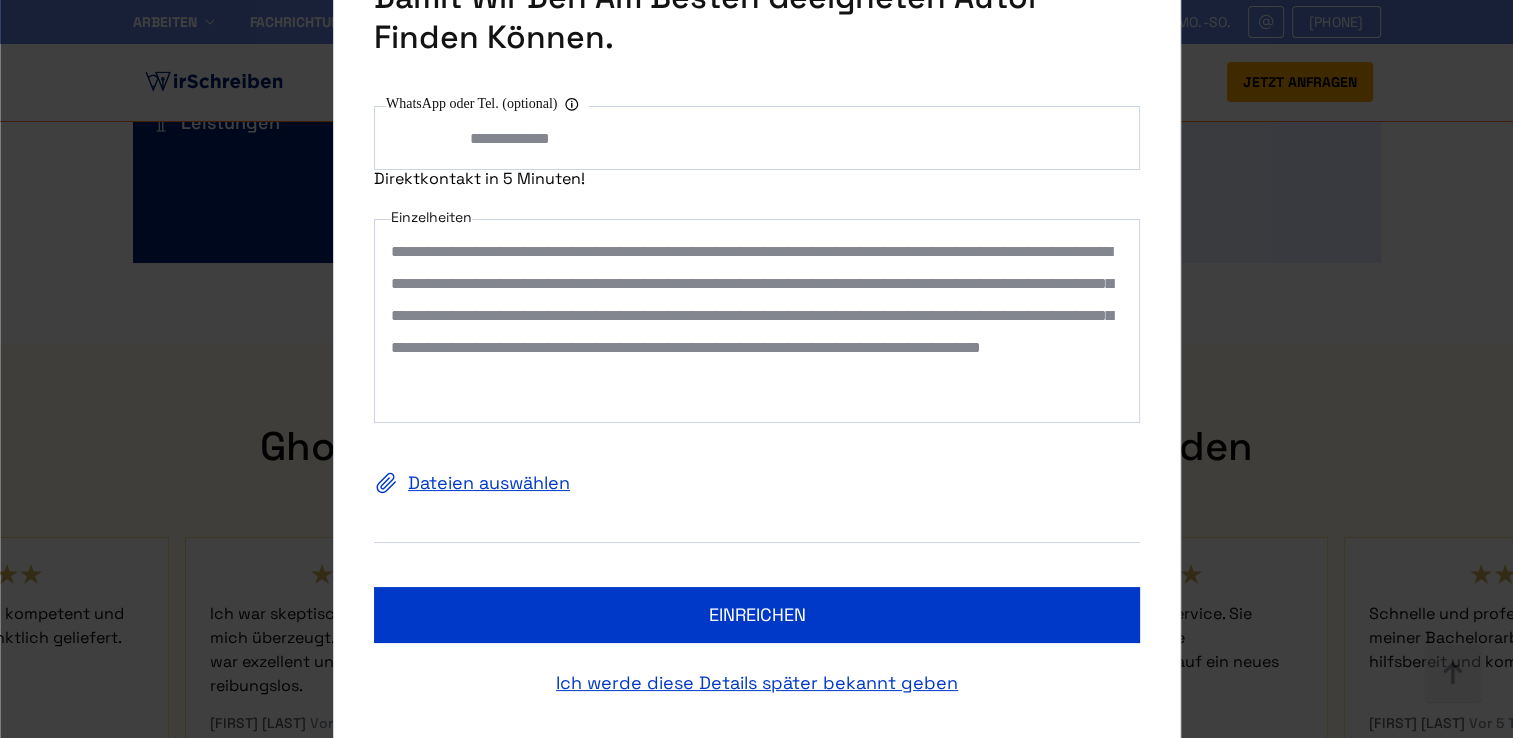 click on "Dateien auswählen" at bounding box center (757, 483) 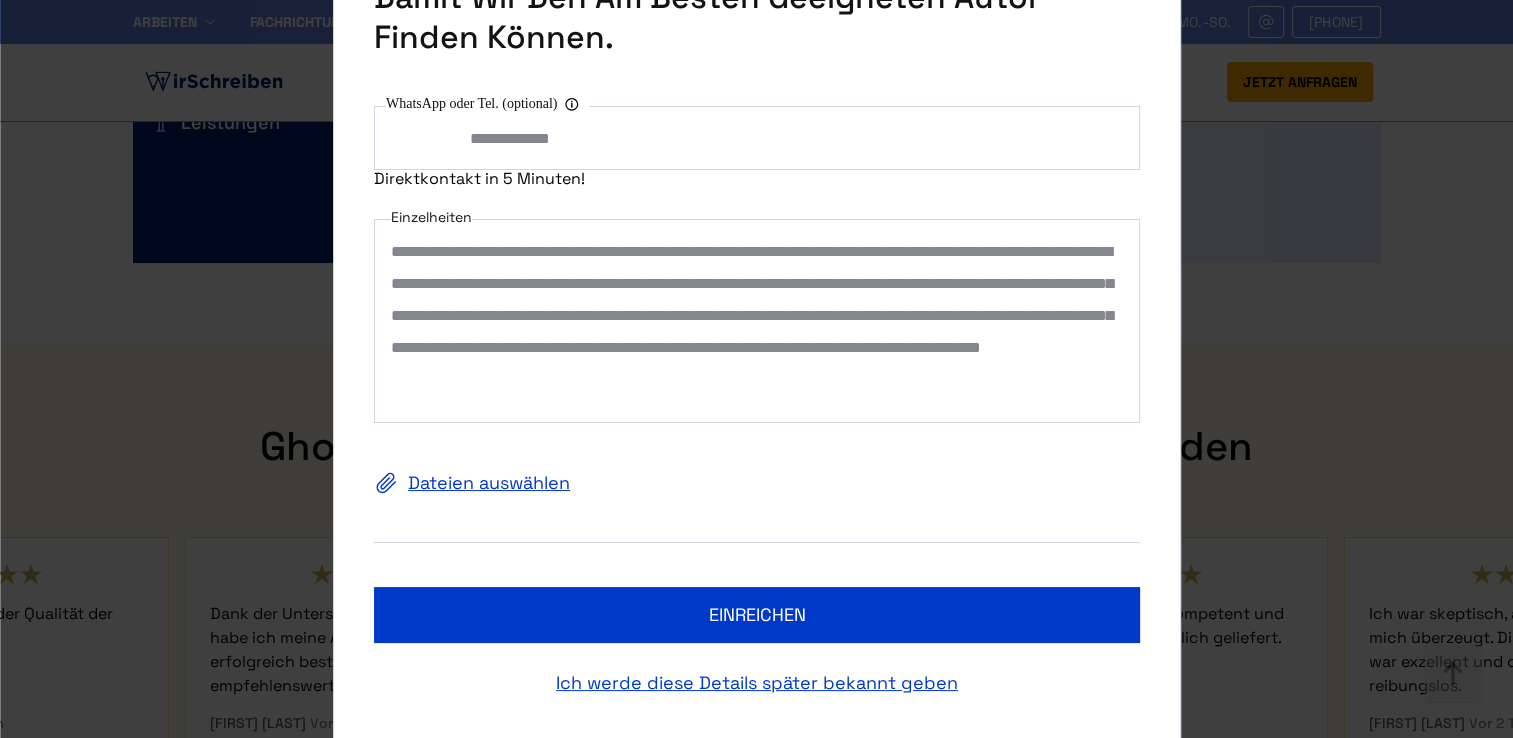 scroll, scrollTop: 0, scrollLeft: 0, axis: both 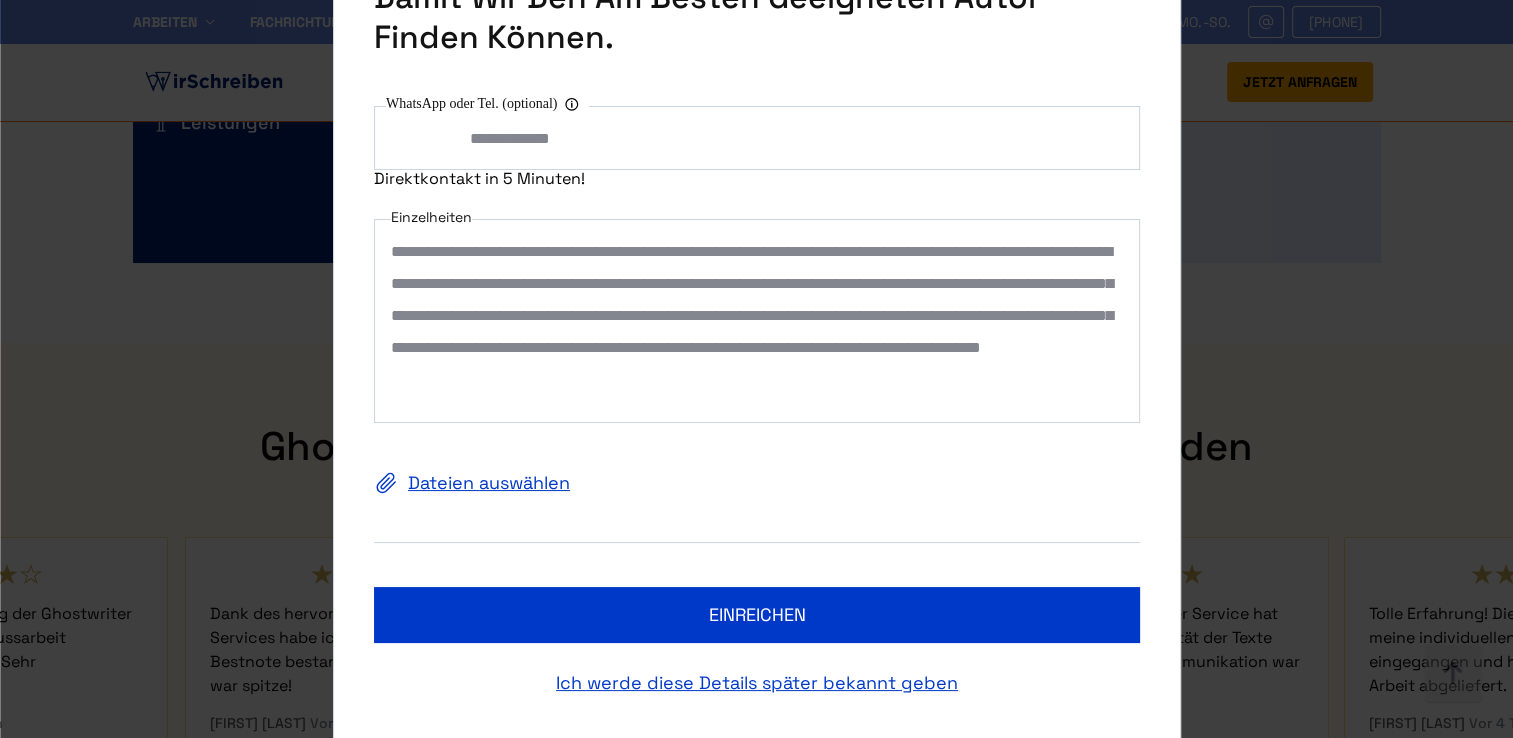 drag, startPoint x: 561, startPoint y: 418, endPoint x: 304, endPoint y: 241, distance: 312.05447 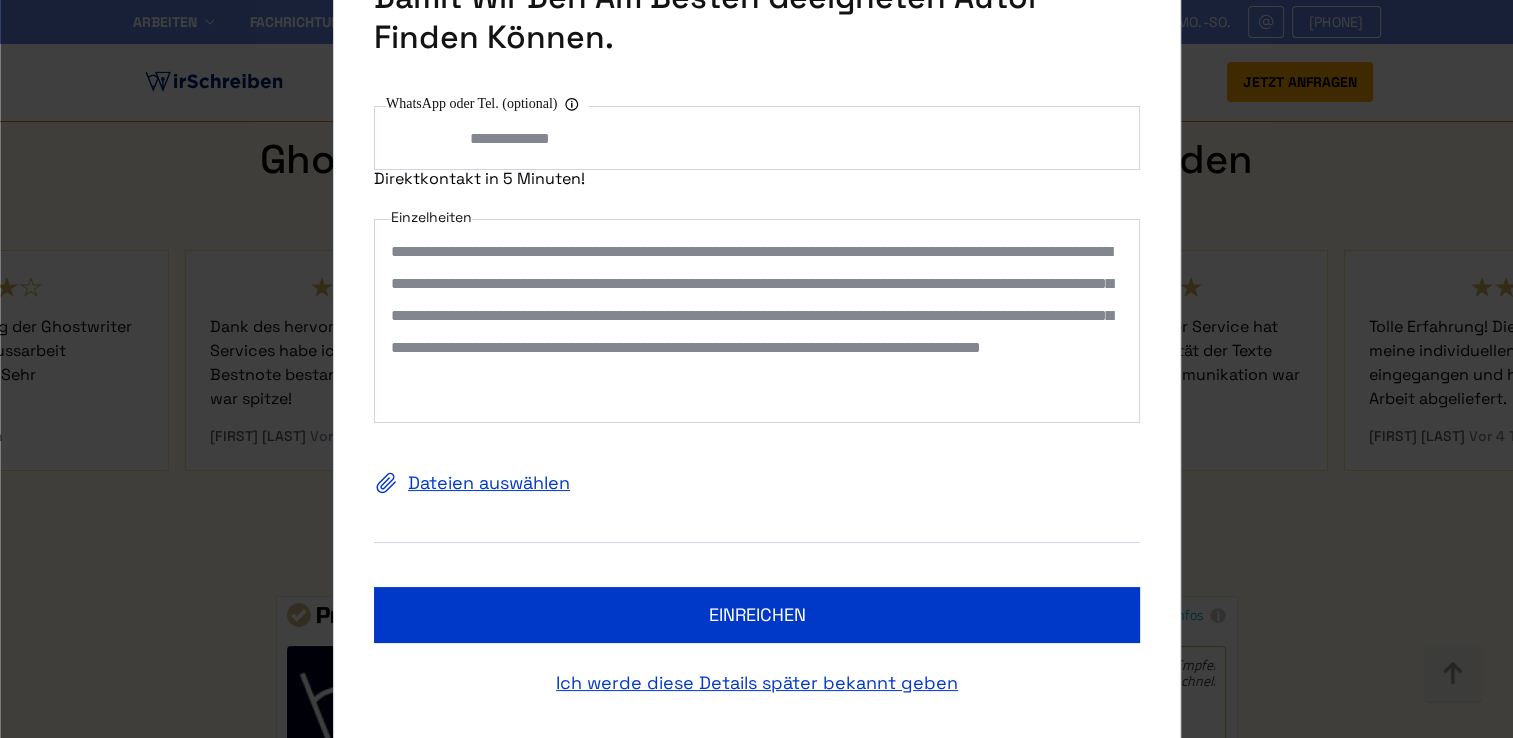 scroll, scrollTop: 6716, scrollLeft: 0, axis: vertical 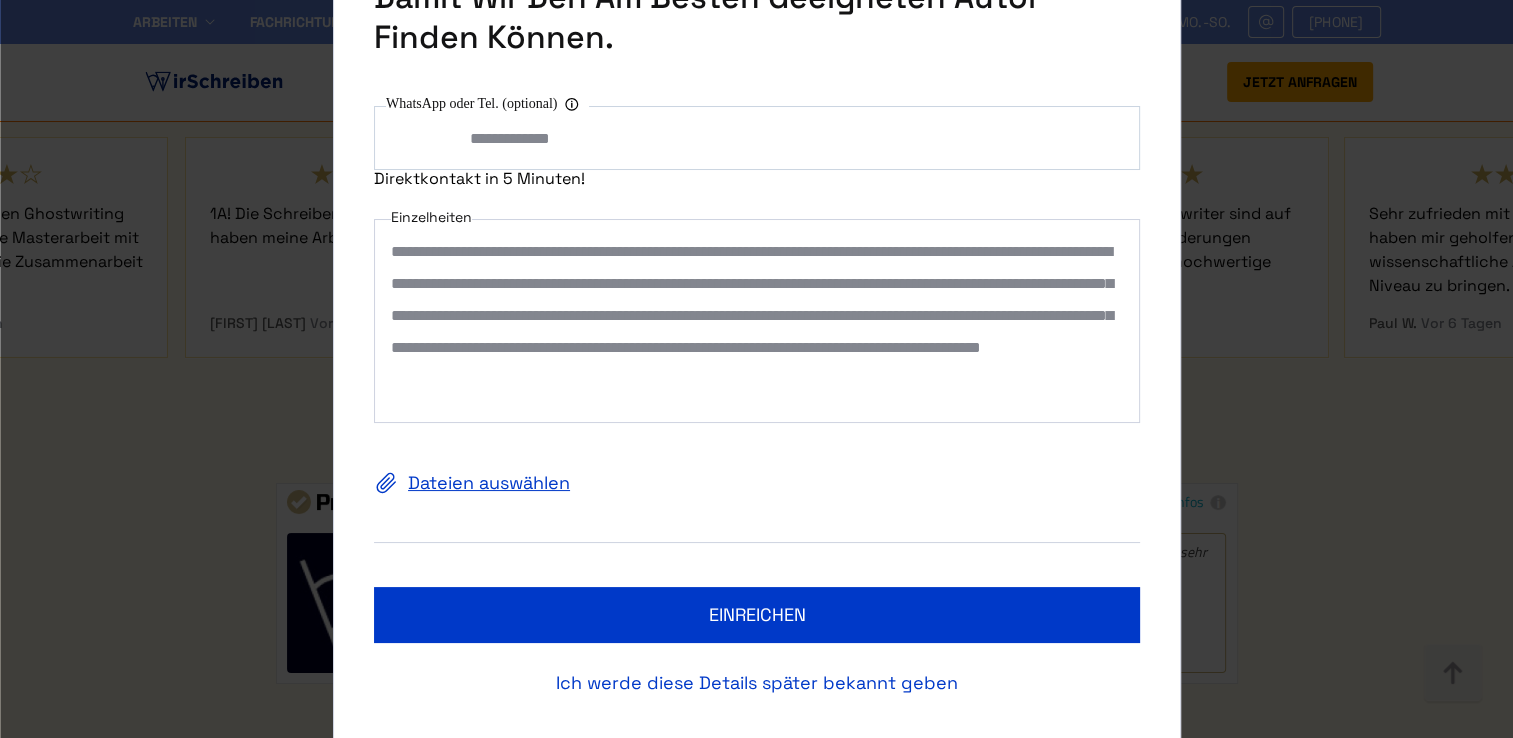 click on "Ich werde diese Details später bekannt geben" at bounding box center (757, 683) 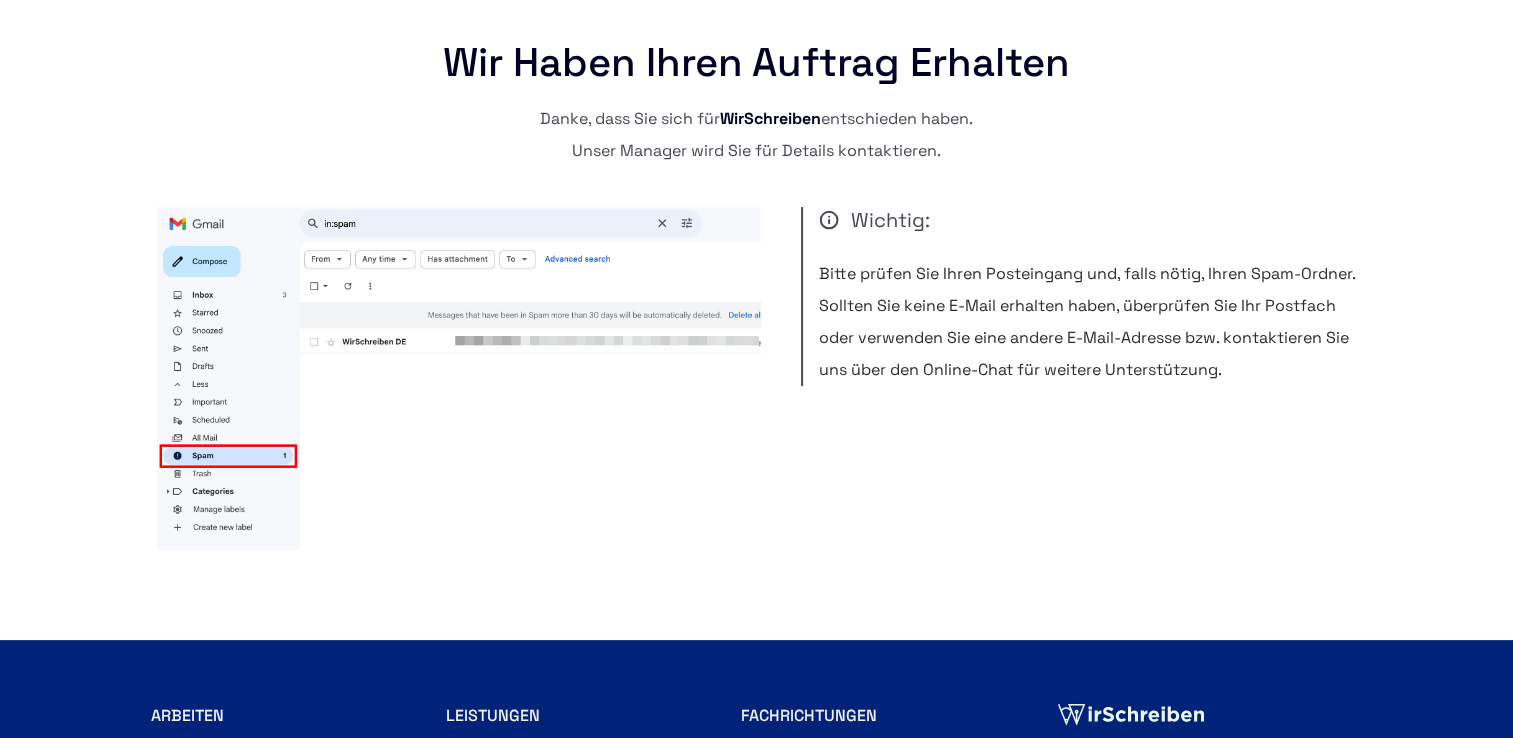 scroll, scrollTop: 100, scrollLeft: 0, axis: vertical 